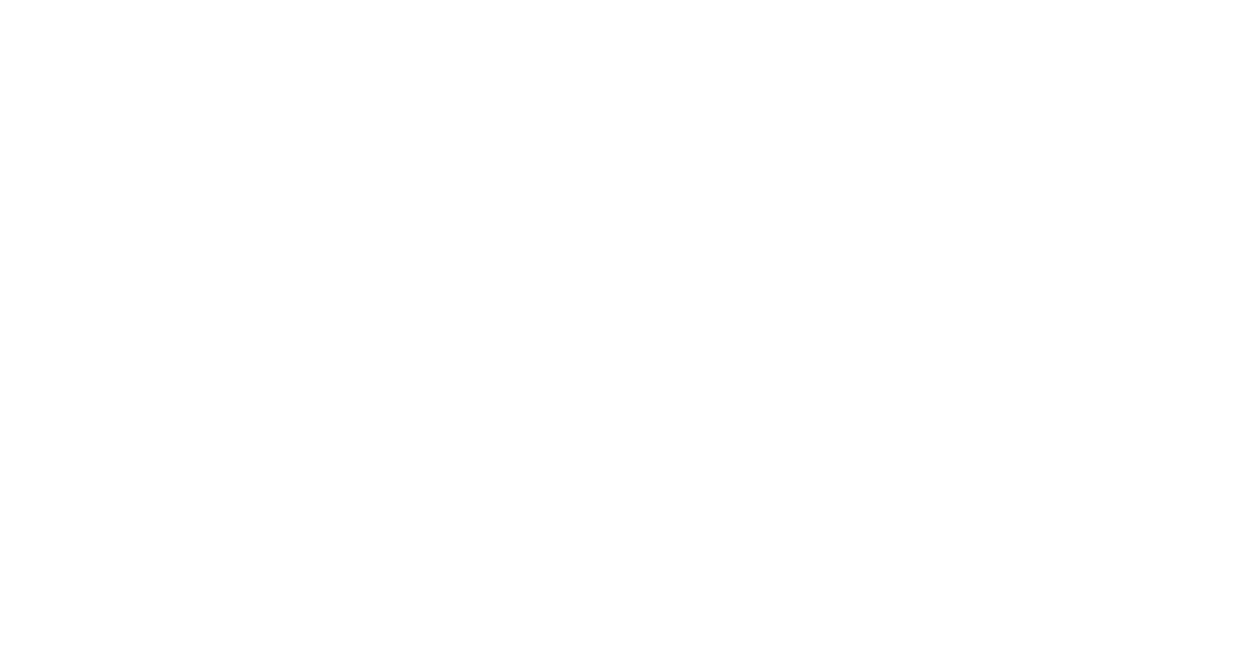 scroll, scrollTop: 0, scrollLeft: 0, axis: both 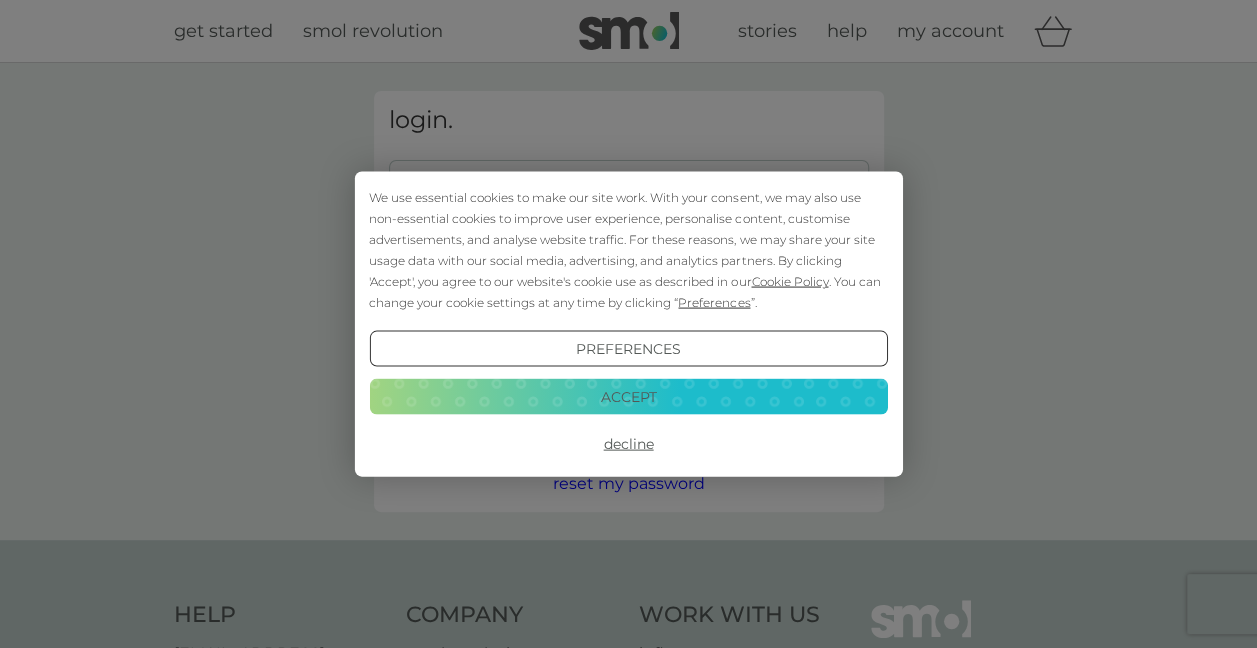 click on "Decline" at bounding box center [628, 444] 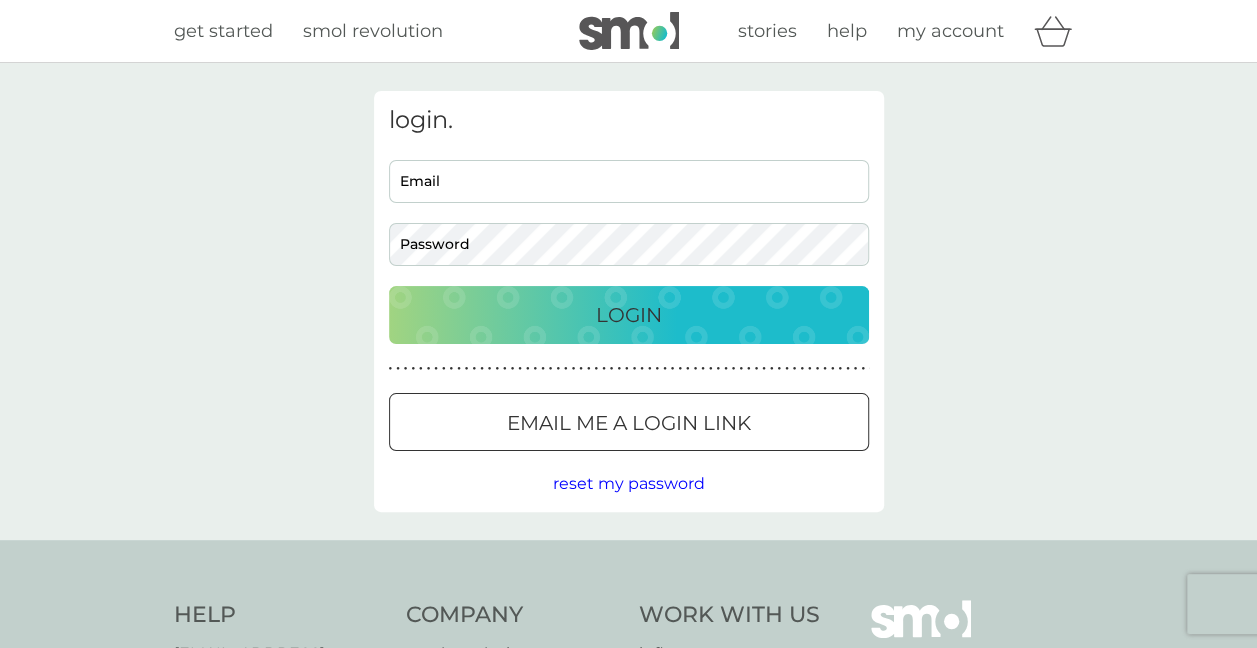 click on "Email" at bounding box center [629, 181] 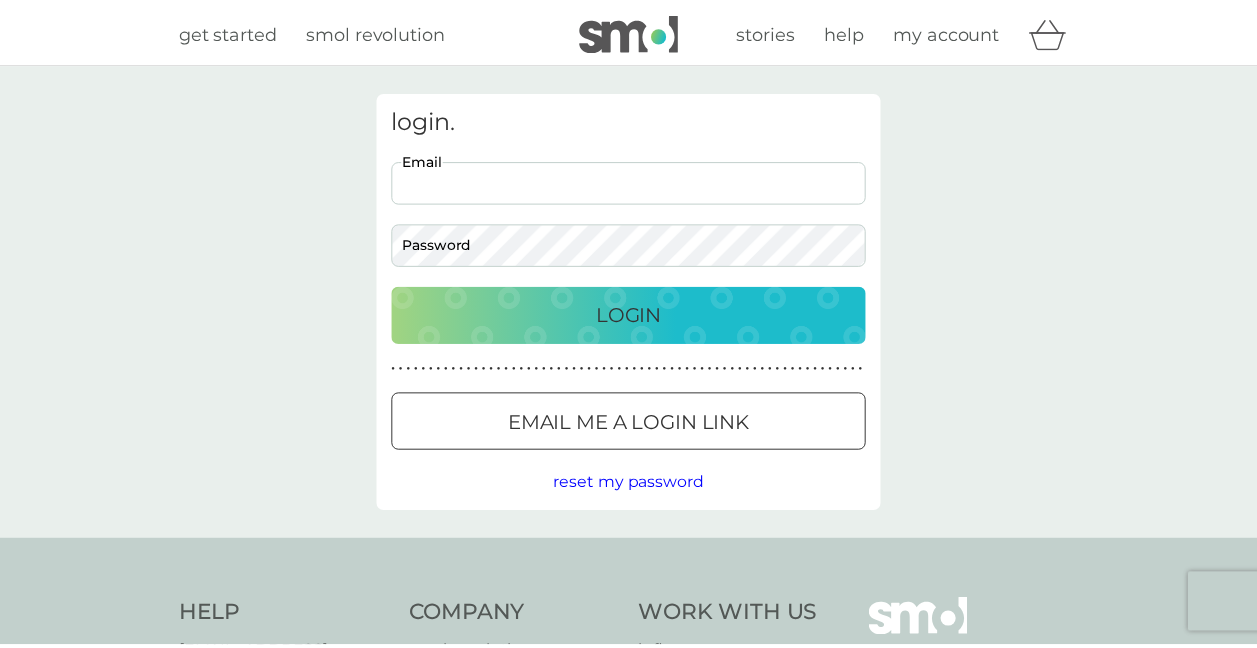 scroll, scrollTop: 0, scrollLeft: 0, axis: both 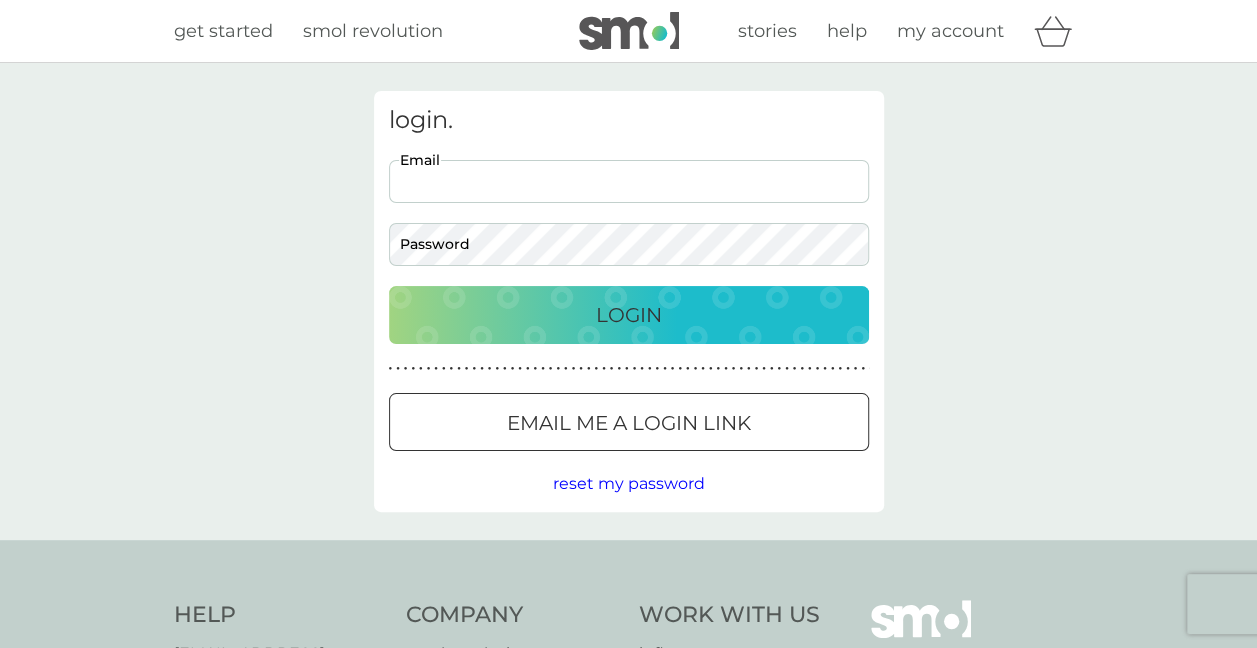 type on "[EMAIL_ADDRESS][DOMAIN_NAME]" 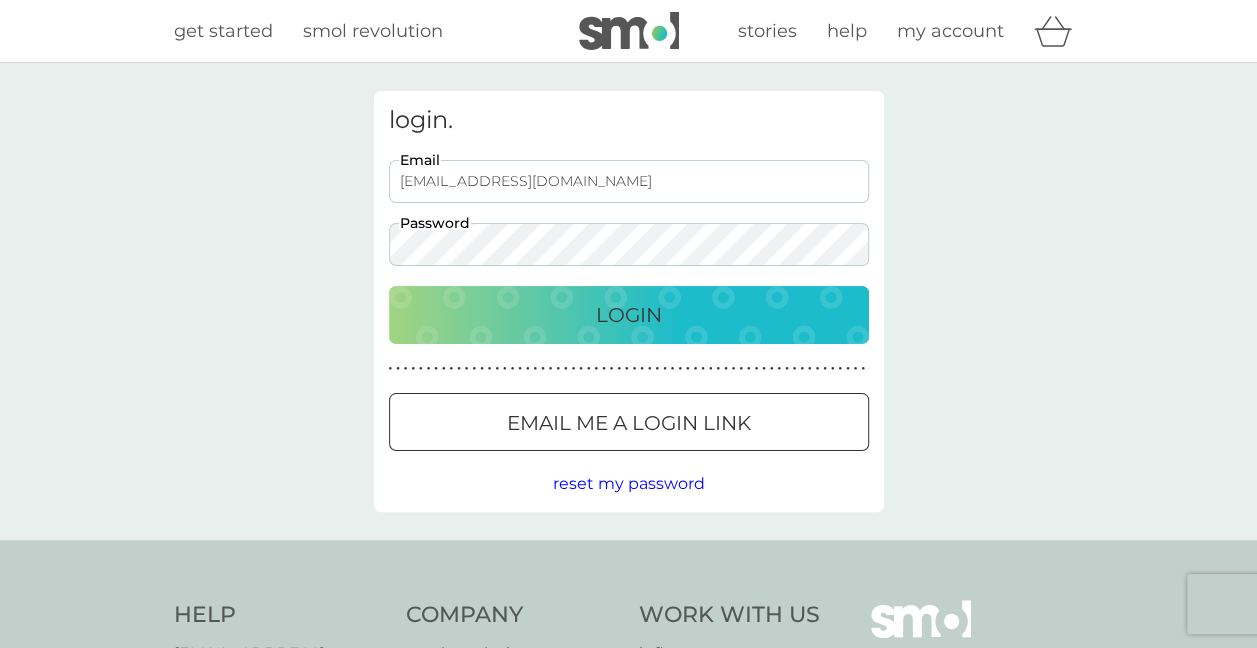 click on "Login" at bounding box center (629, 315) 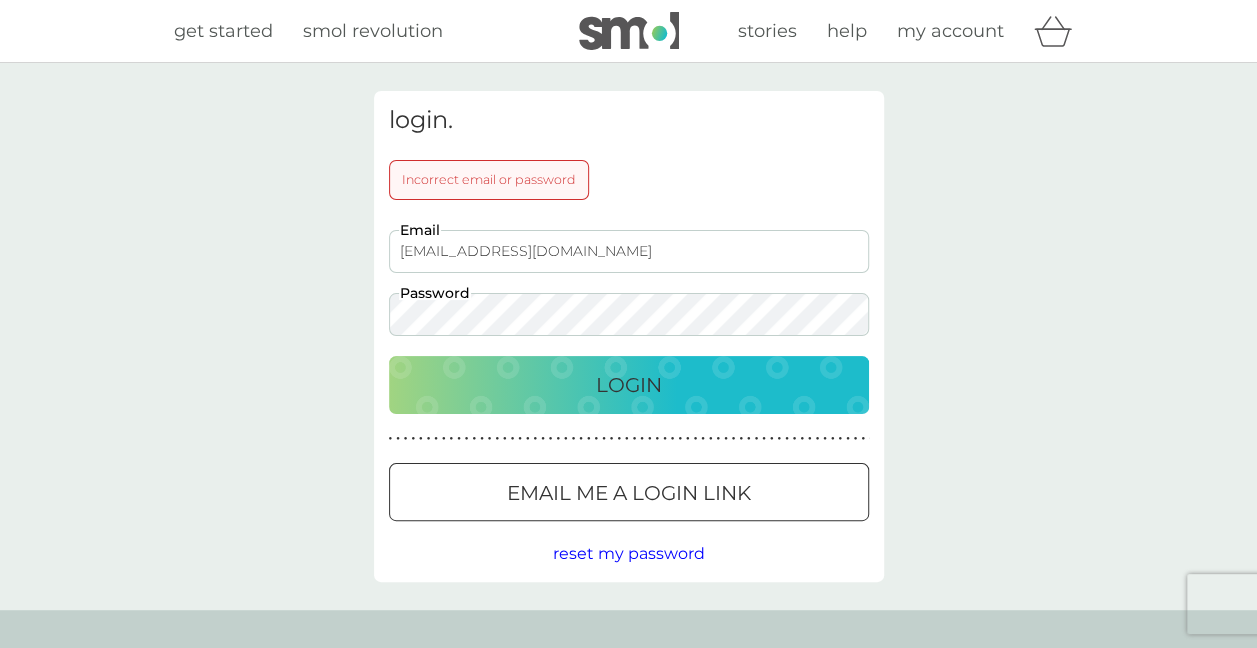 click on "login. Incorrect email or password [EMAIL_ADDRESS][DOMAIN_NAME] Email Password Login ● ● ● ● ● ● ● ● ● ● ● ● ● ● ● ● ● ● ● ● ● ● ● ● ● ● ● ● ● ● ● ● ● ● ● ● ● ● ● ● ● ● ● ● ● ● ● ● ● ● ● ● ● ● ● ● ● ● ● ● ● ● ● ● ● ● ● ● ● ● Email me a login link reset my password" at bounding box center (628, 336) 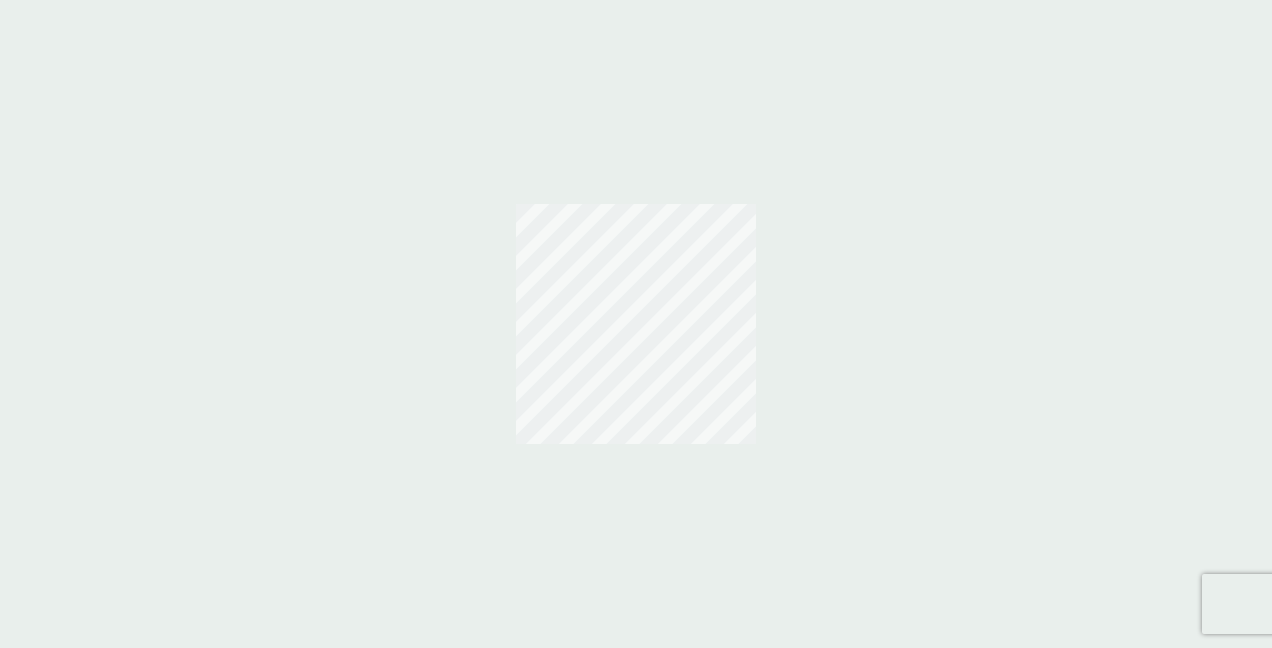 scroll, scrollTop: 0, scrollLeft: 0, axis: both 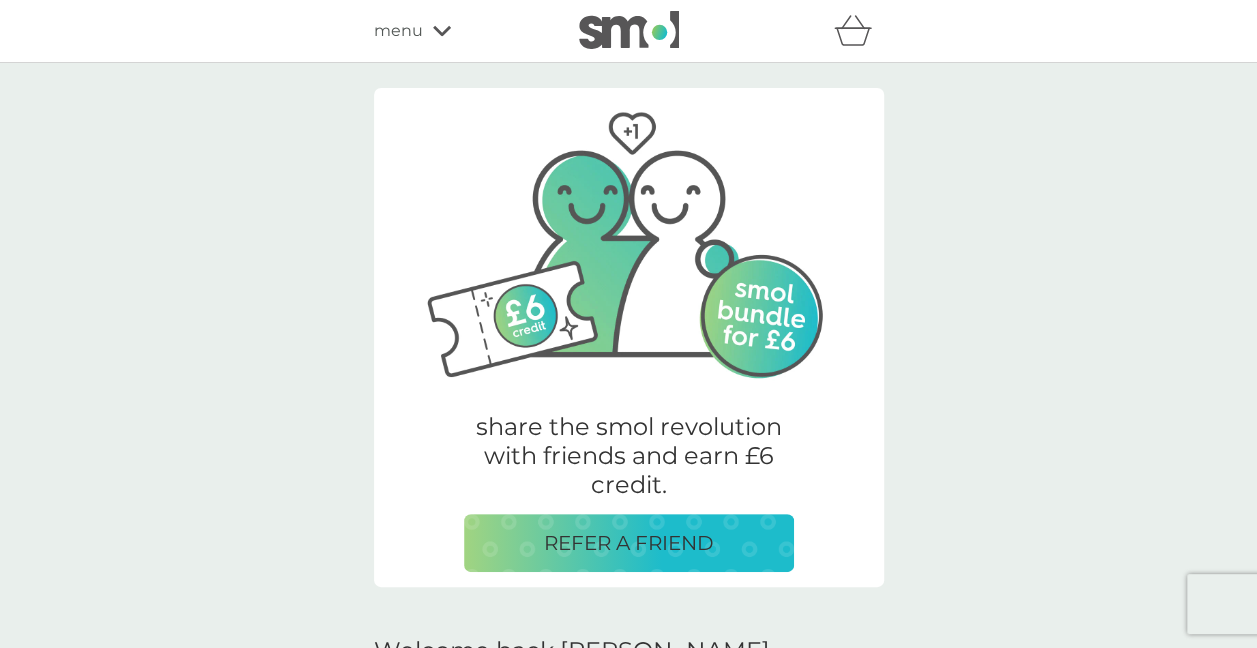 click 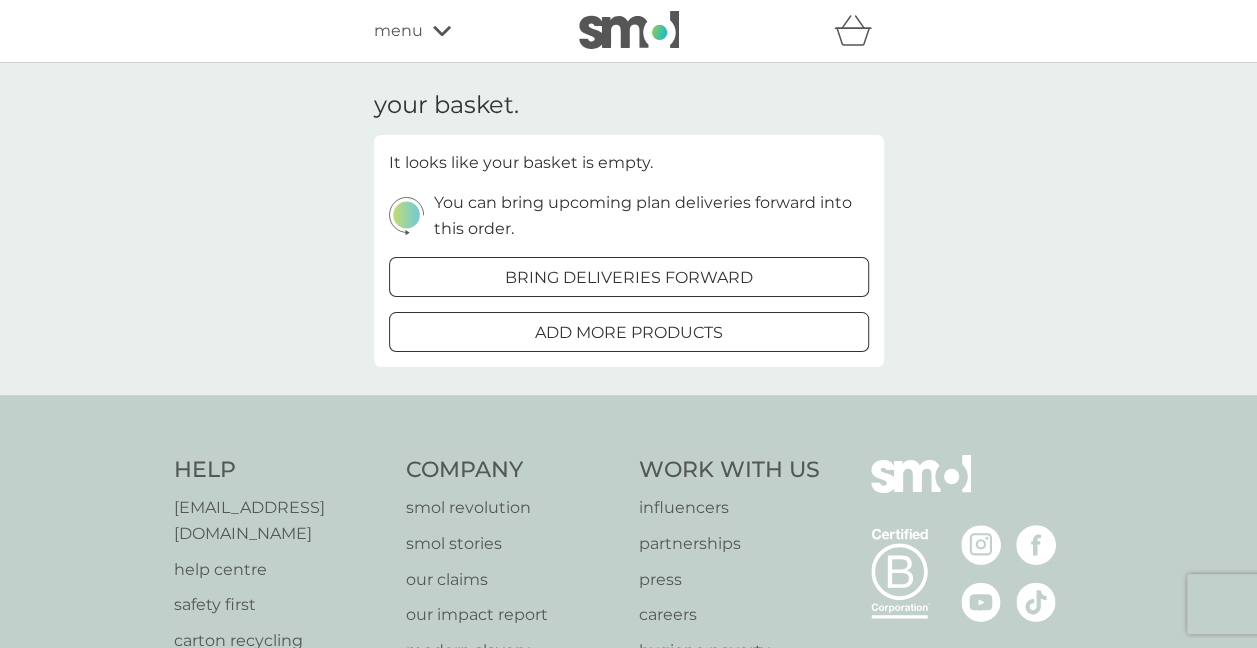 click 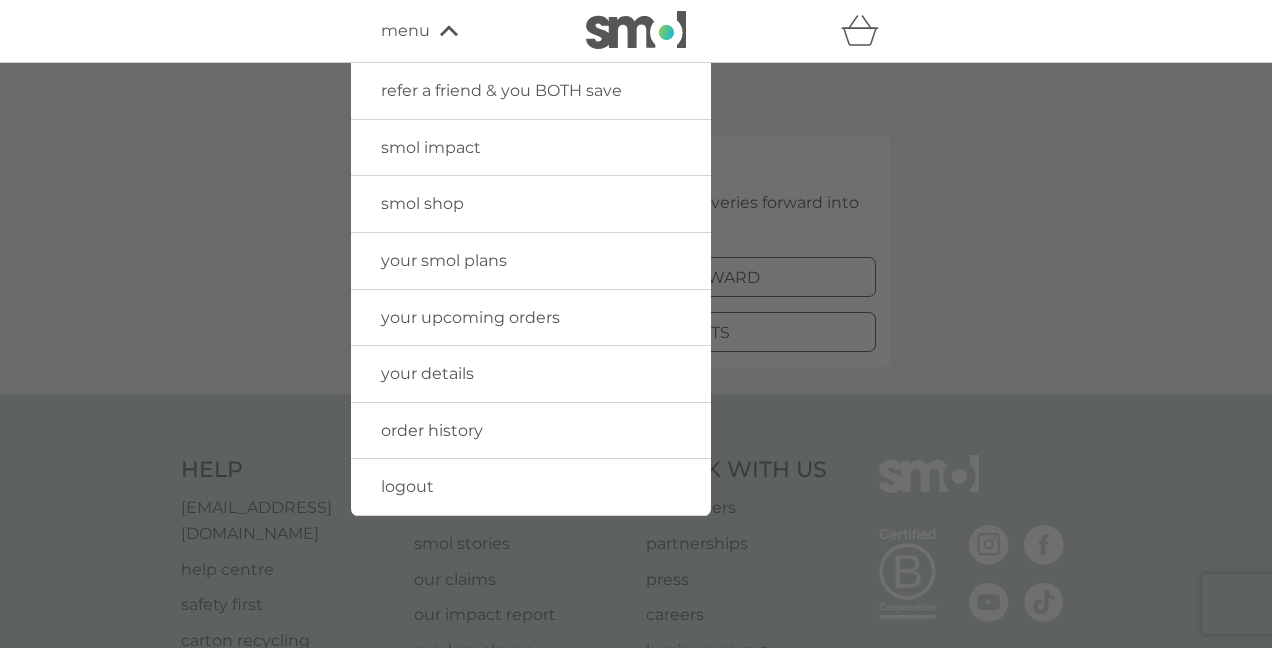 click on "your details" at bounding box center (531, 374) 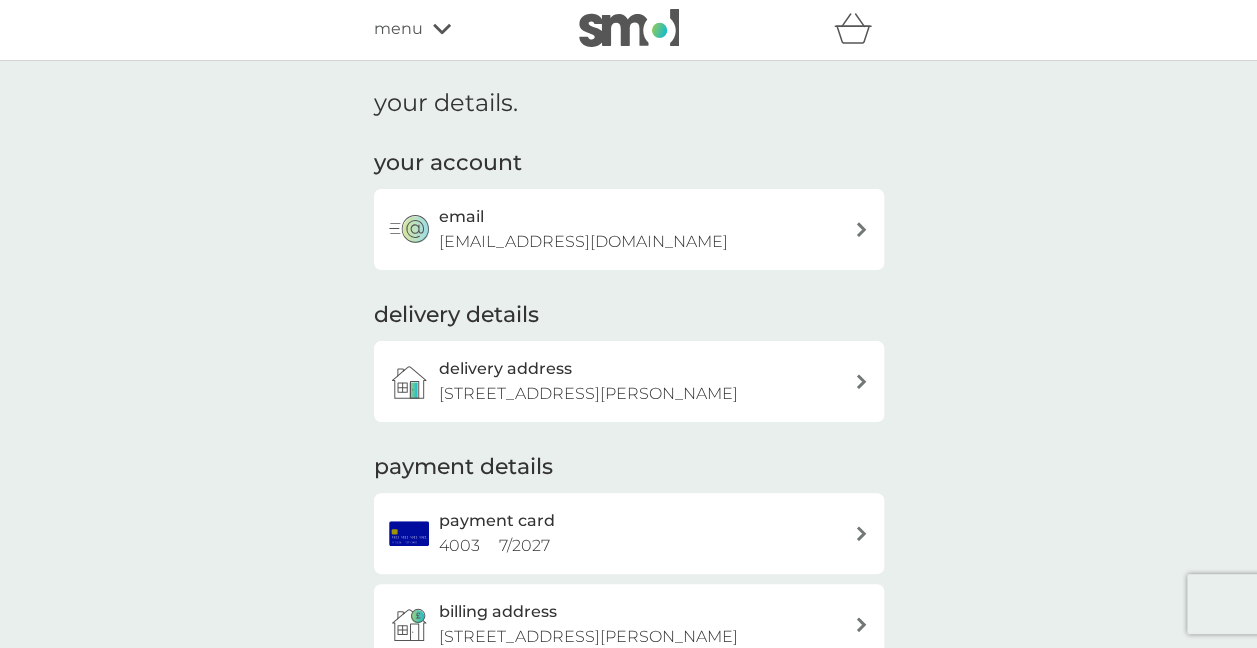 scroll, scrollTop: 0, scrollLeft: 0, axis: both 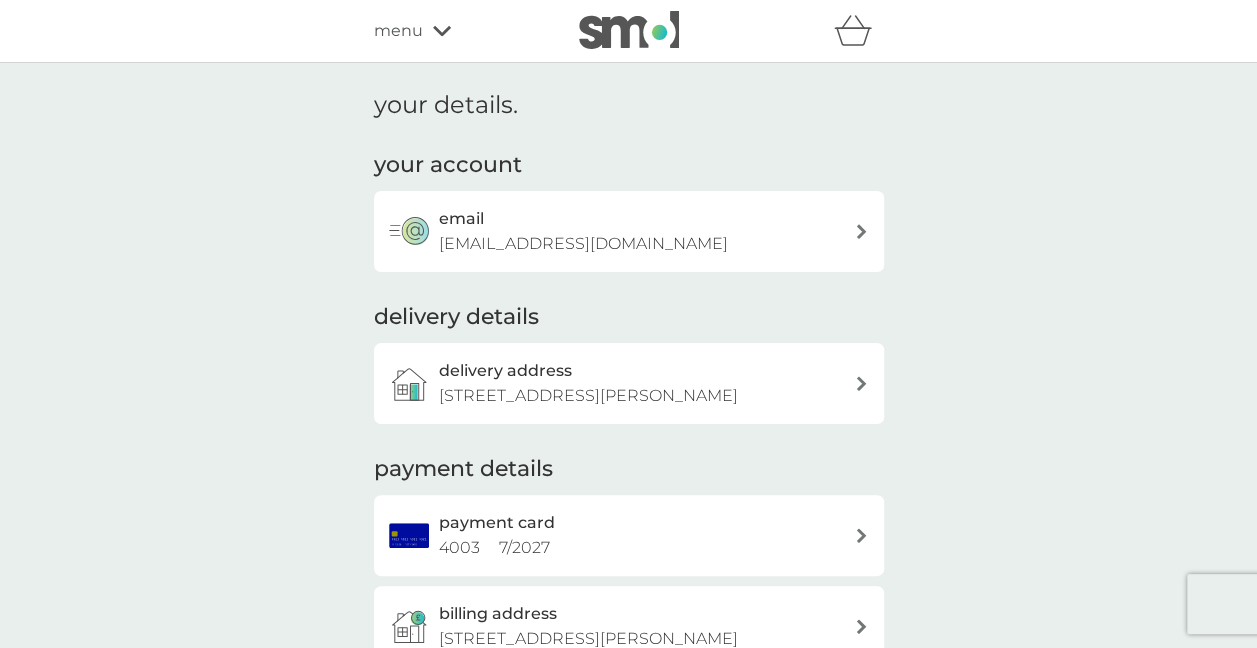 click 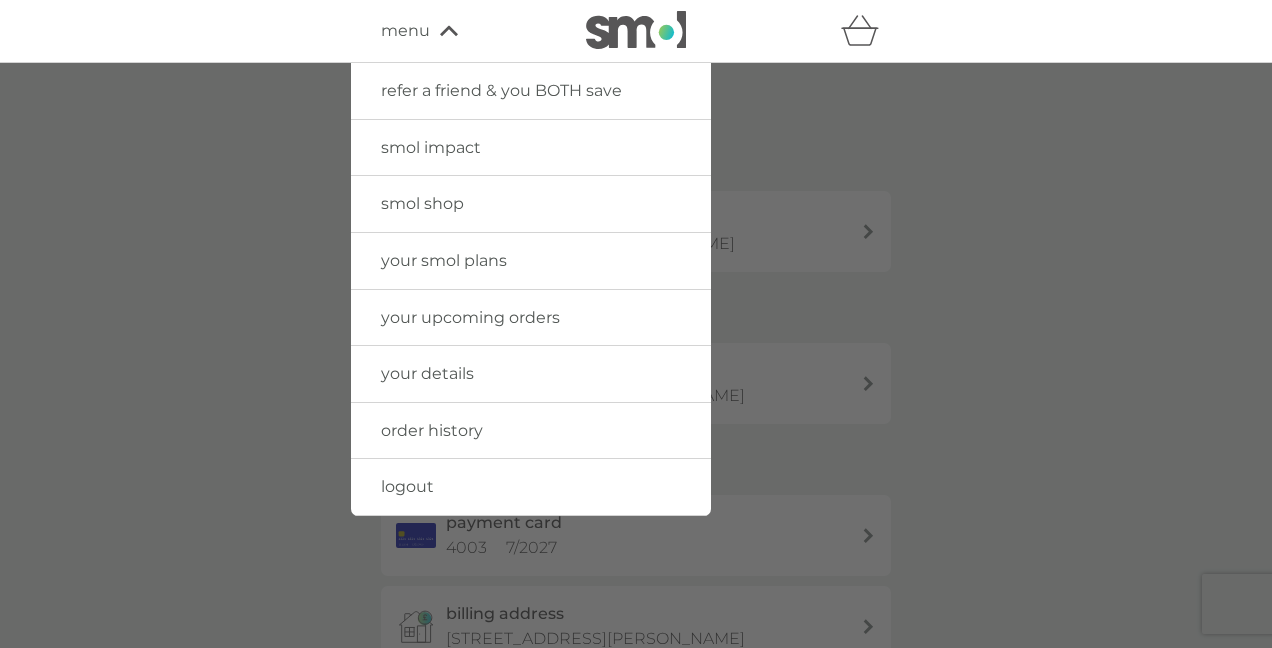 click on "your smol plans" at bounding box center [444, 260] 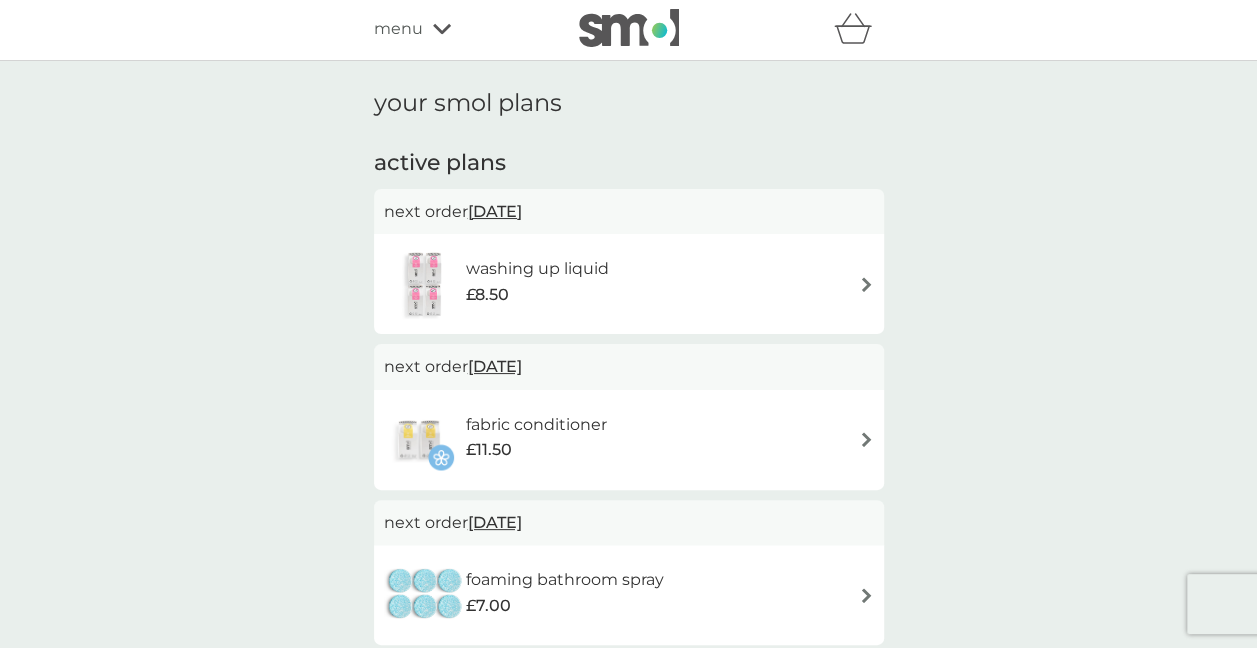 scroll, scrollTop: 0, scrollLeft: 0, axis: both 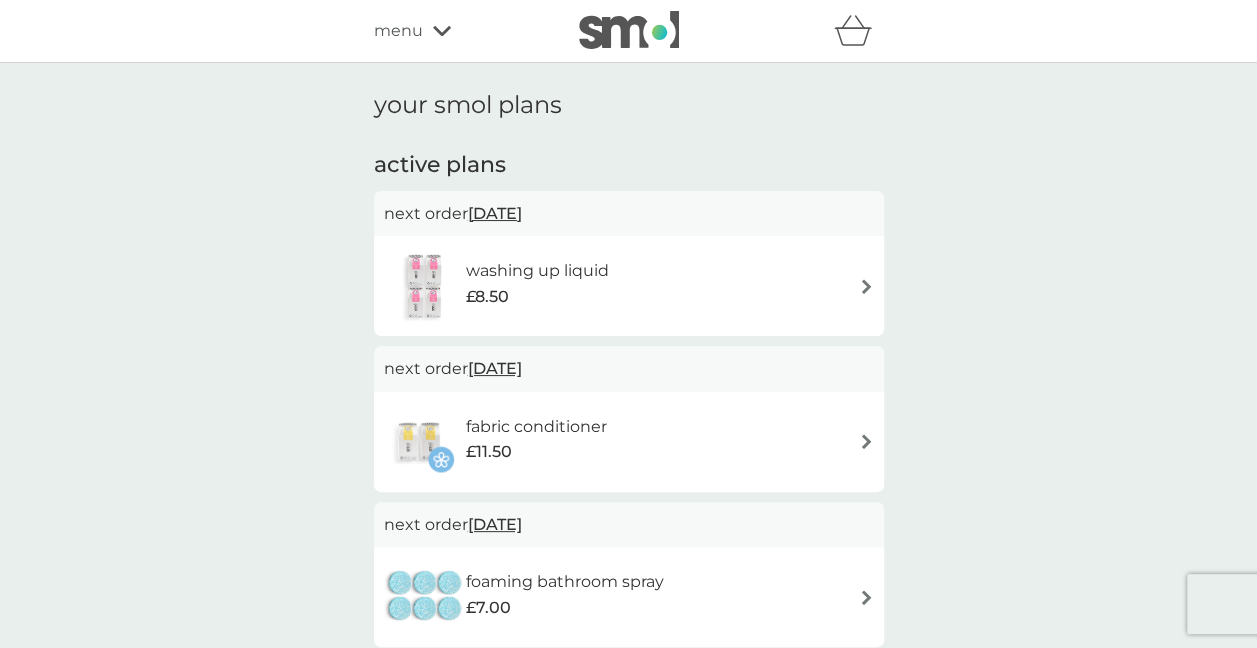 click on "washing up liquid £8.50" at bounding box center (629, 286) 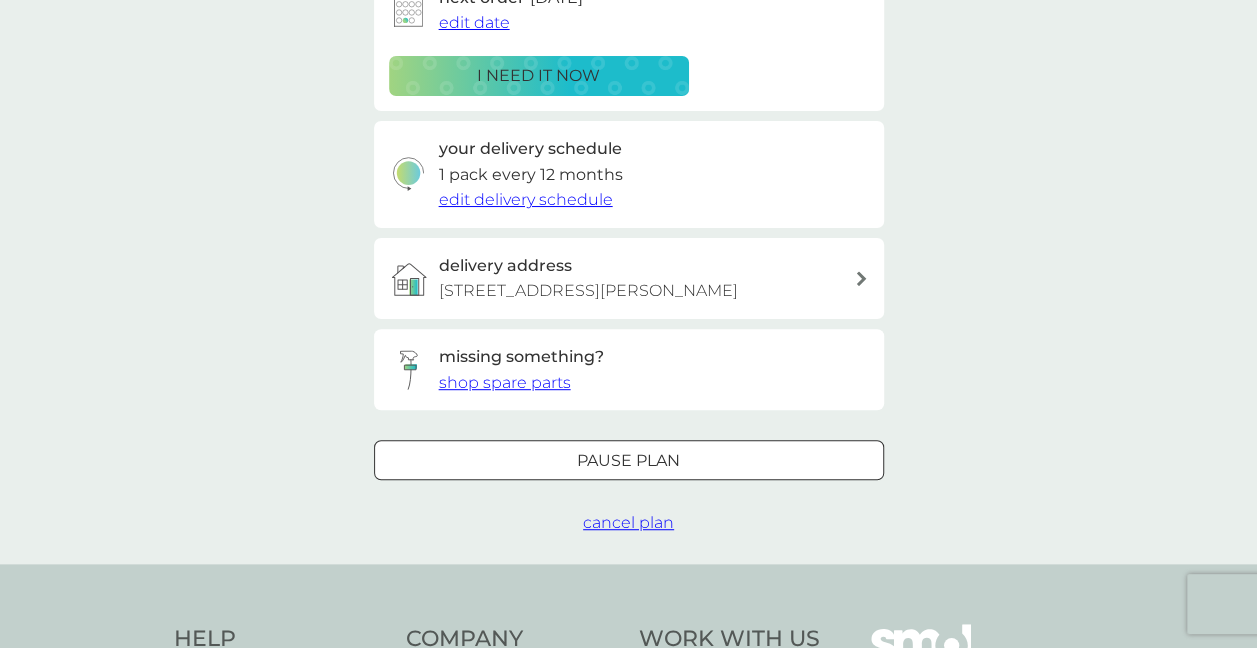 scroll, scrollTop: 400, scrollLeft: 0, axis: vertical 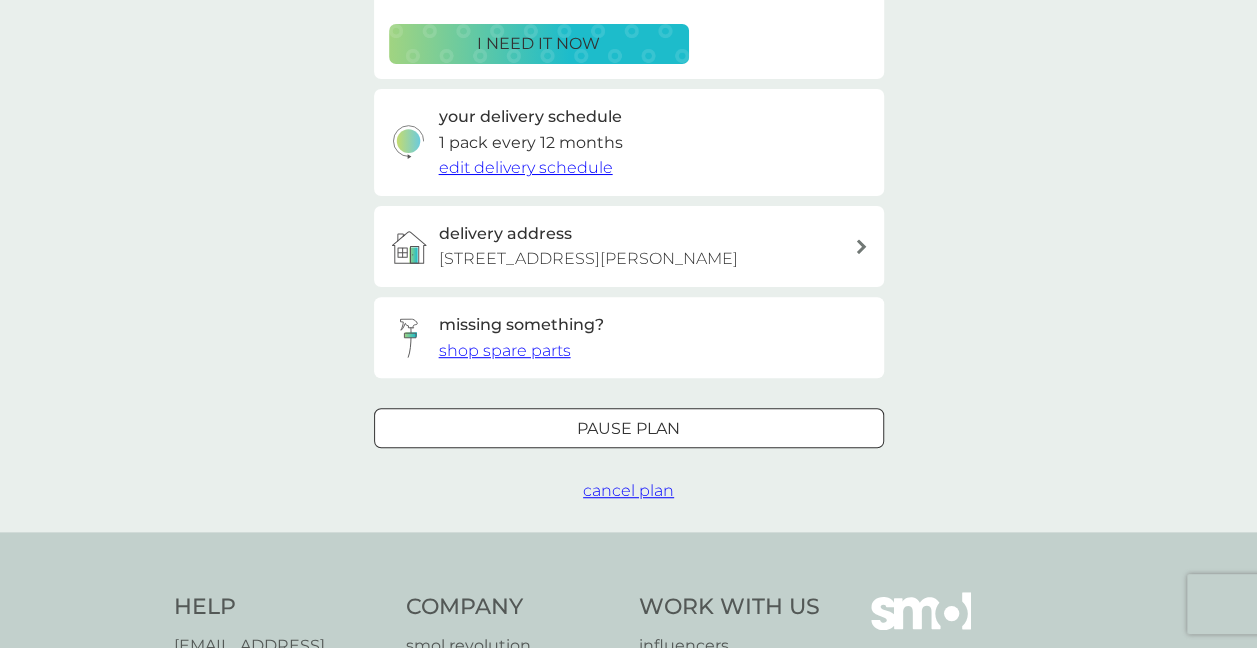 drag, startPoint x: 640, startPoint y: 493, endPoint x: 673, endPoint y: 491, distance: 33.06055 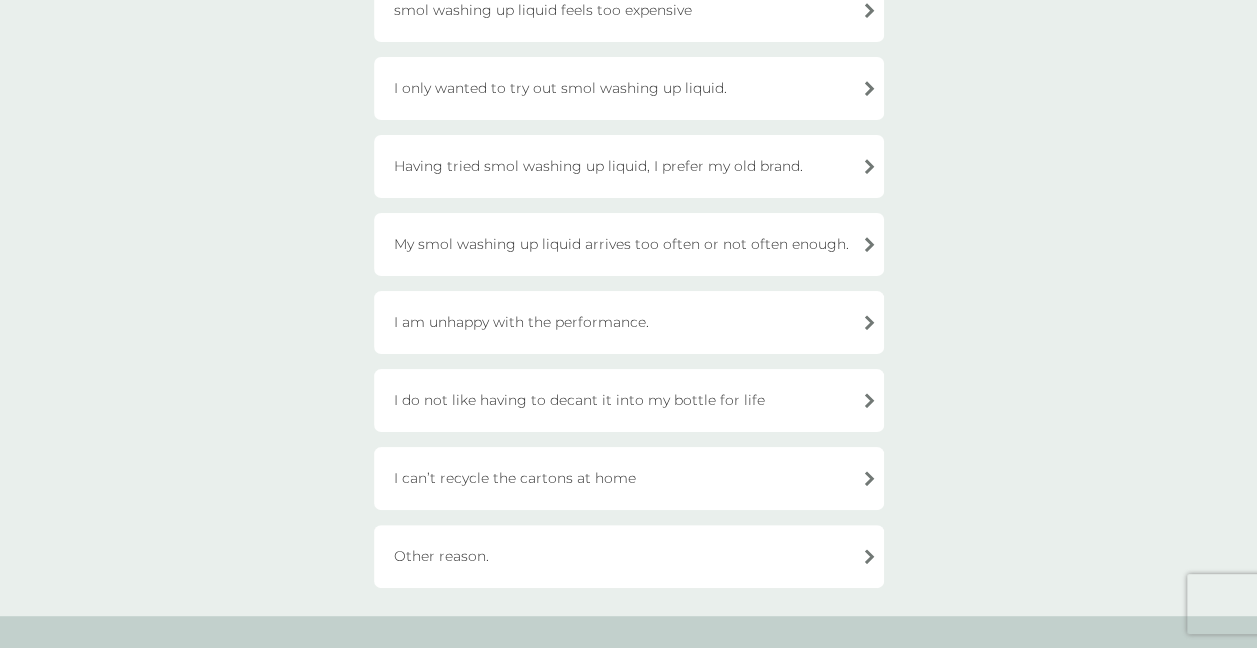 scroll, scrollTop: 300, scrollLeft: 0, axis: vertical 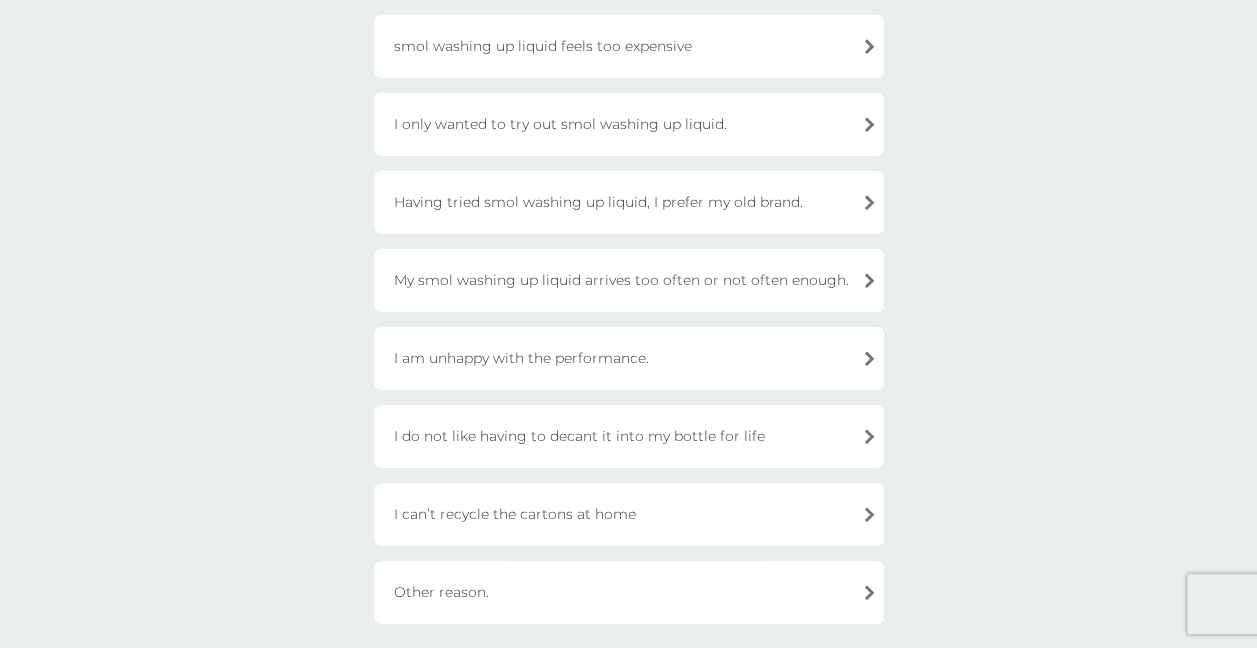 click on "I am unhappy with the performance." at bounding box center [629, 358] 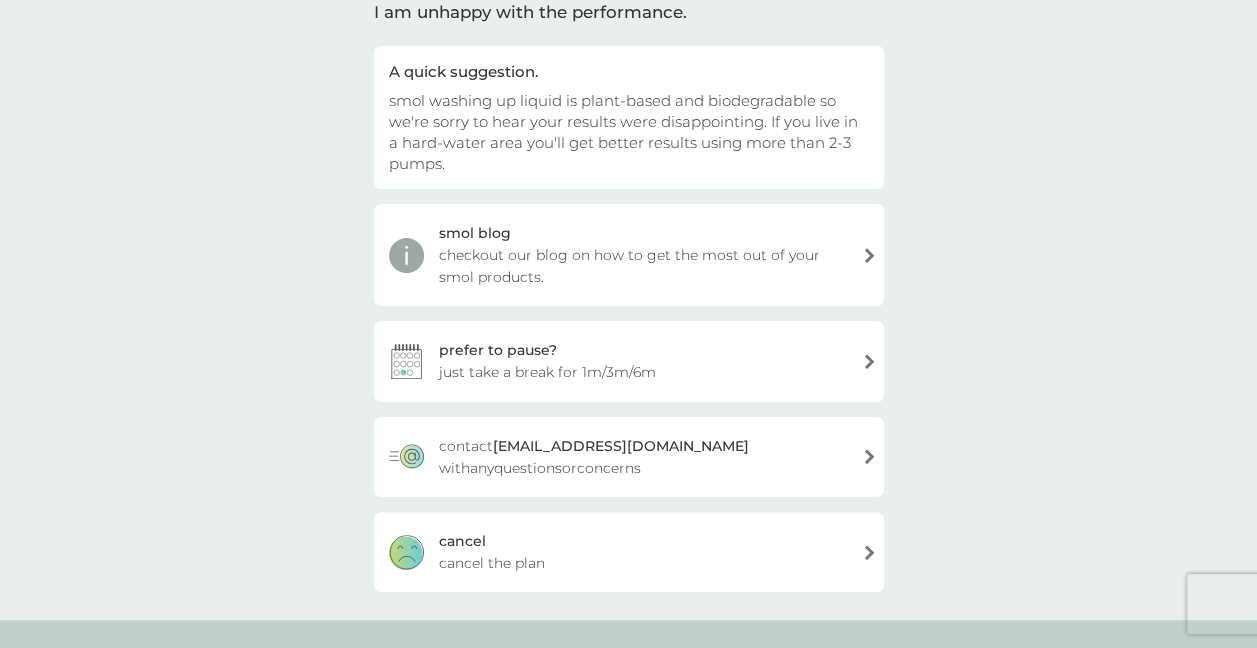 scroll, scrollTop: 300, scrollLeft: 0, axis: vertical 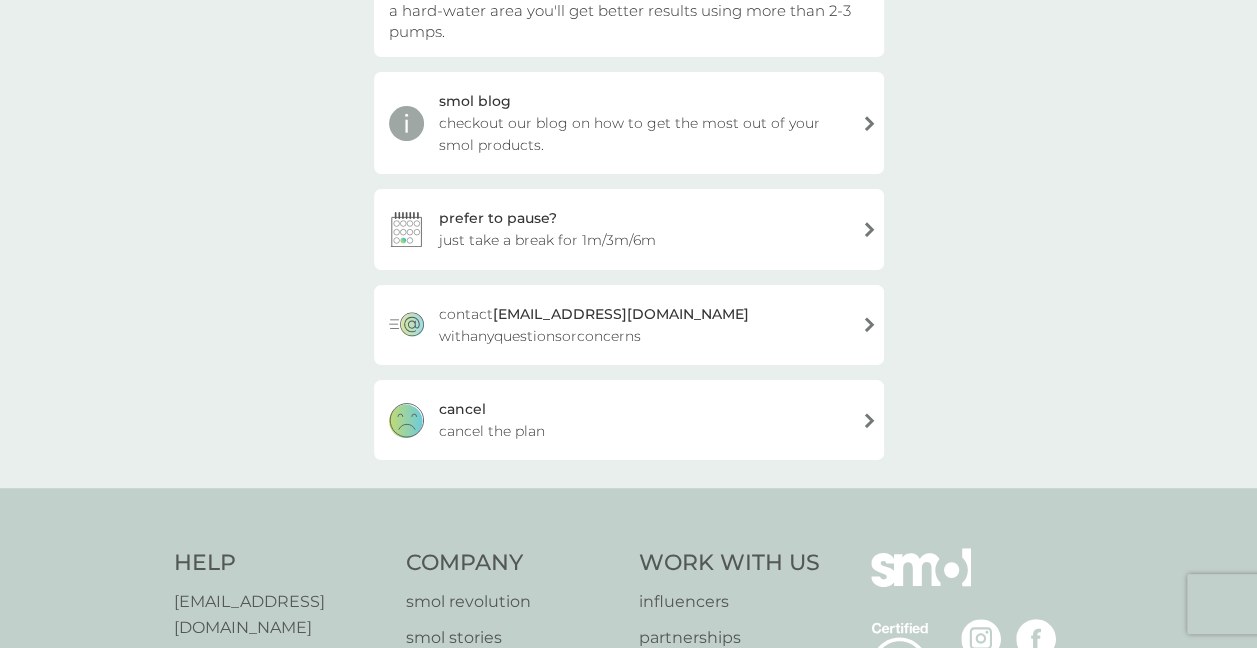 click on "[PERSON_NAME] the plan" at bounding box center (629, 420) 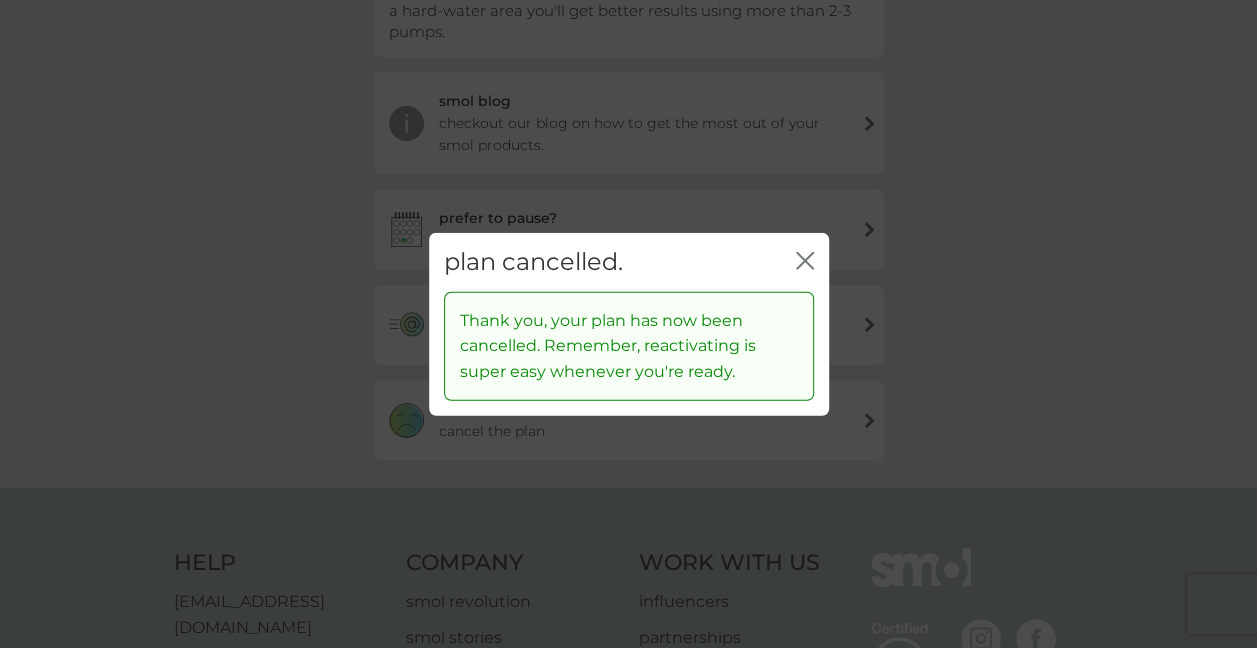 click on "plan cancelled. close" at bounding box center [629, 262] 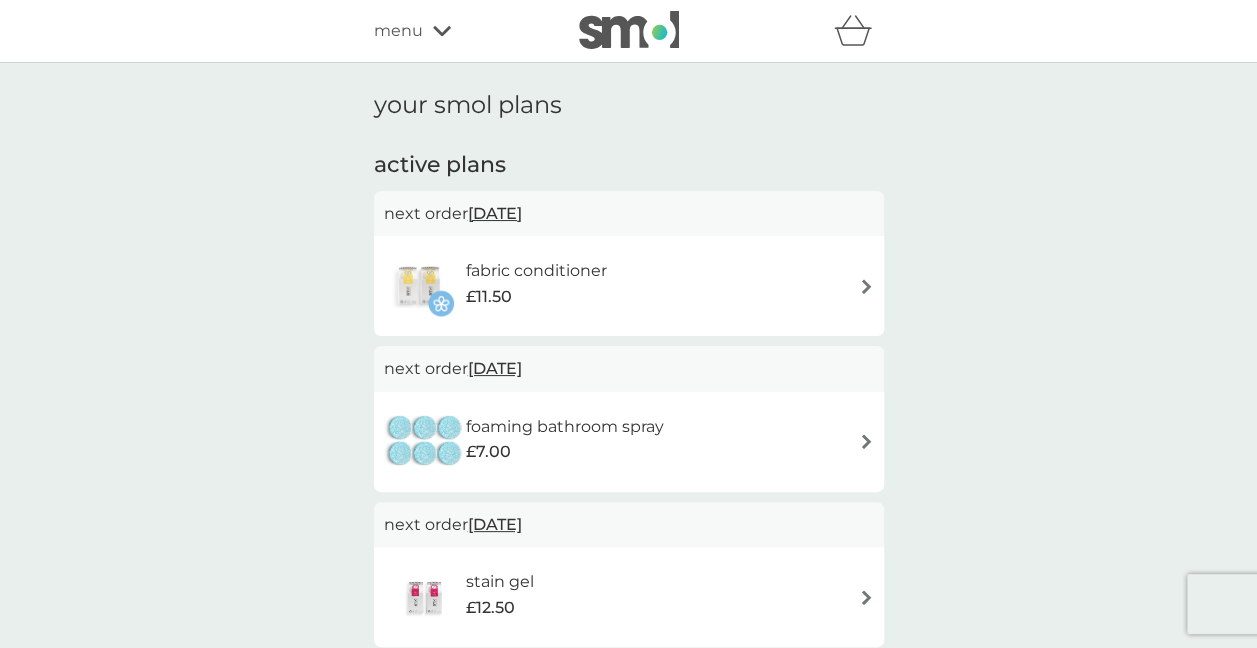 click on "fabric conditioner £11.50" at bounding box center (629, 286) 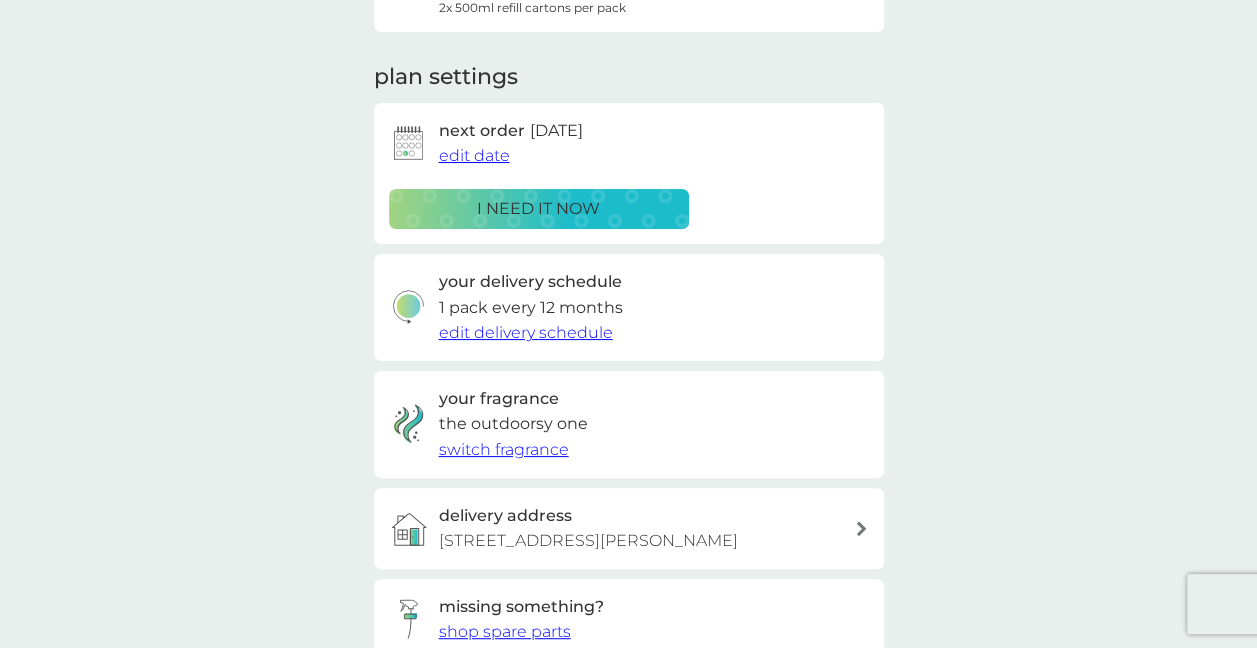 scroll, scrollTop: 400, scrollLeft: 0, axis: vertical 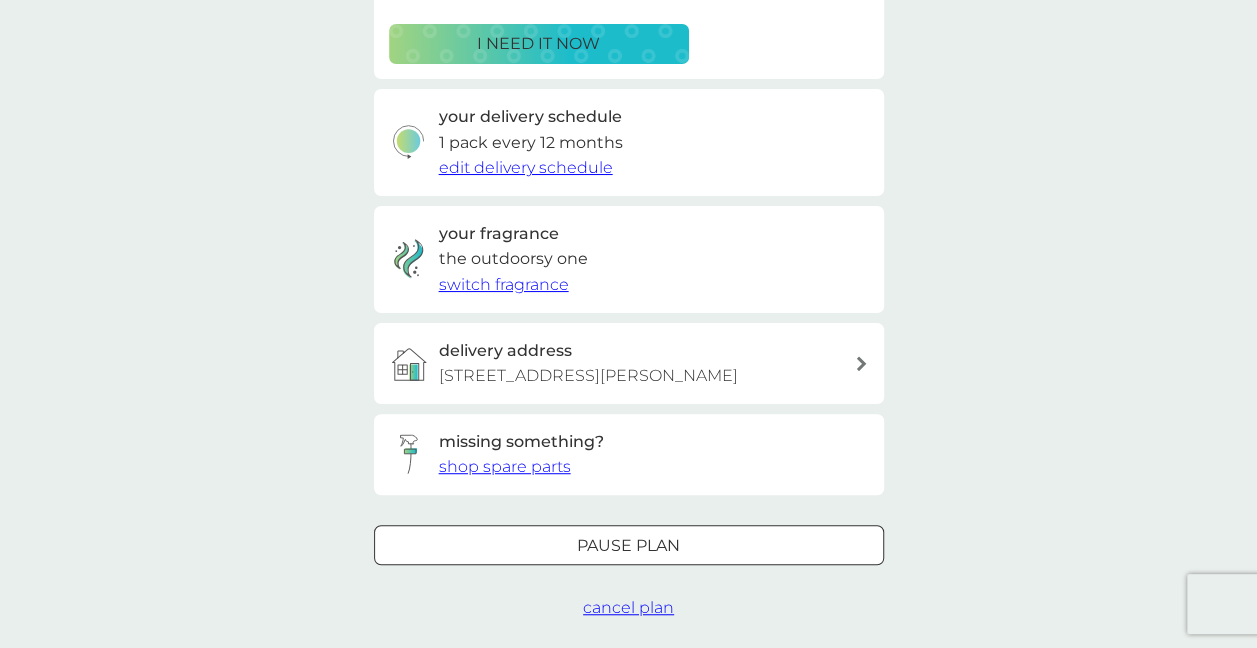 click on "cancel plan" at bounding box center (628, 607) 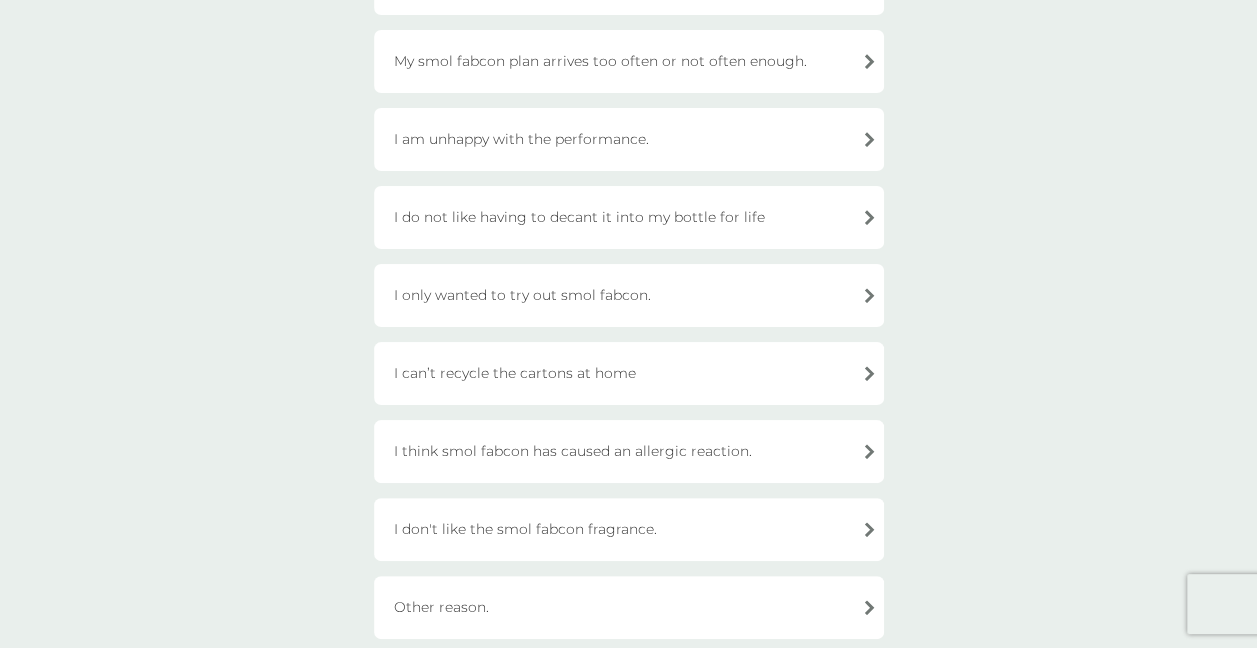 scroll, scrollTop: 300, scrollLeft: 0, axis: vertical 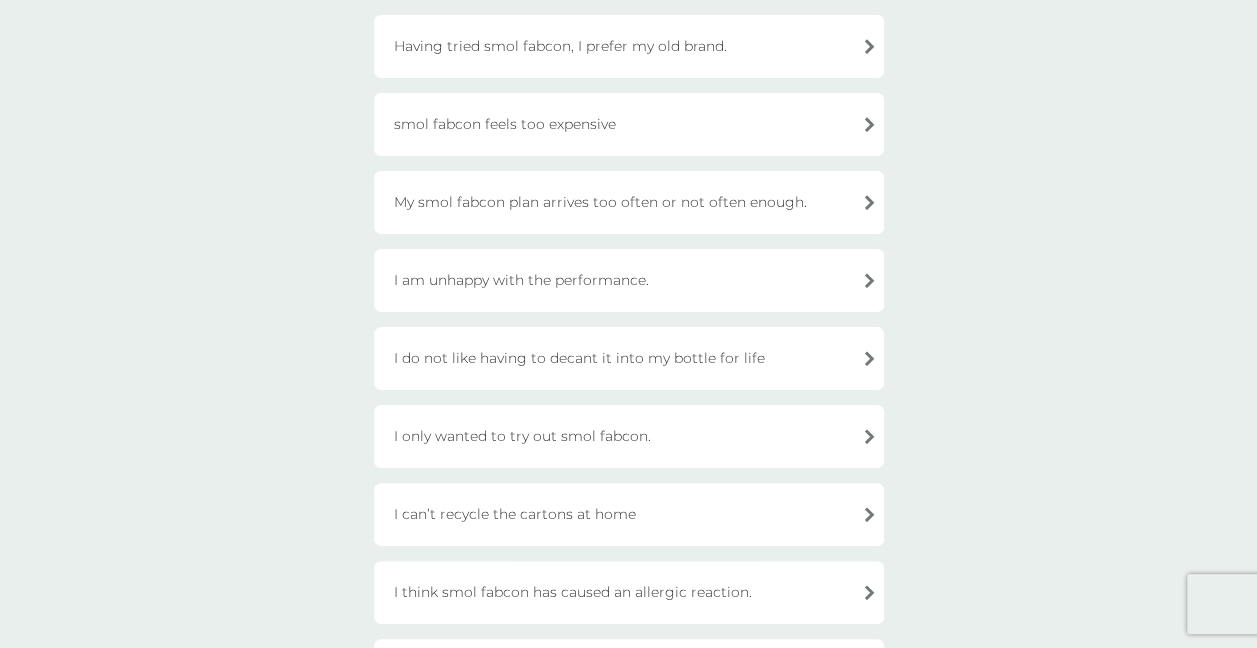 click on "smol fabcon feels too expensive" at bounding box center (629, 124) 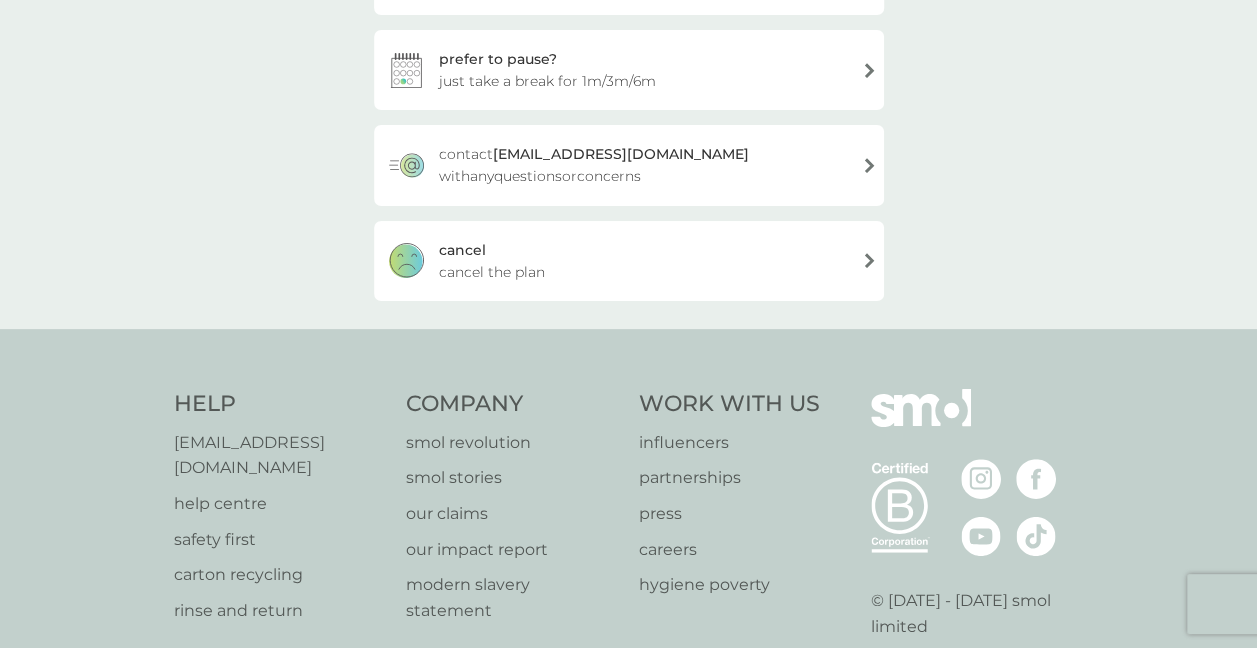 click on "[PERSON_NAME] the plan" at bounding box center (629, 261) 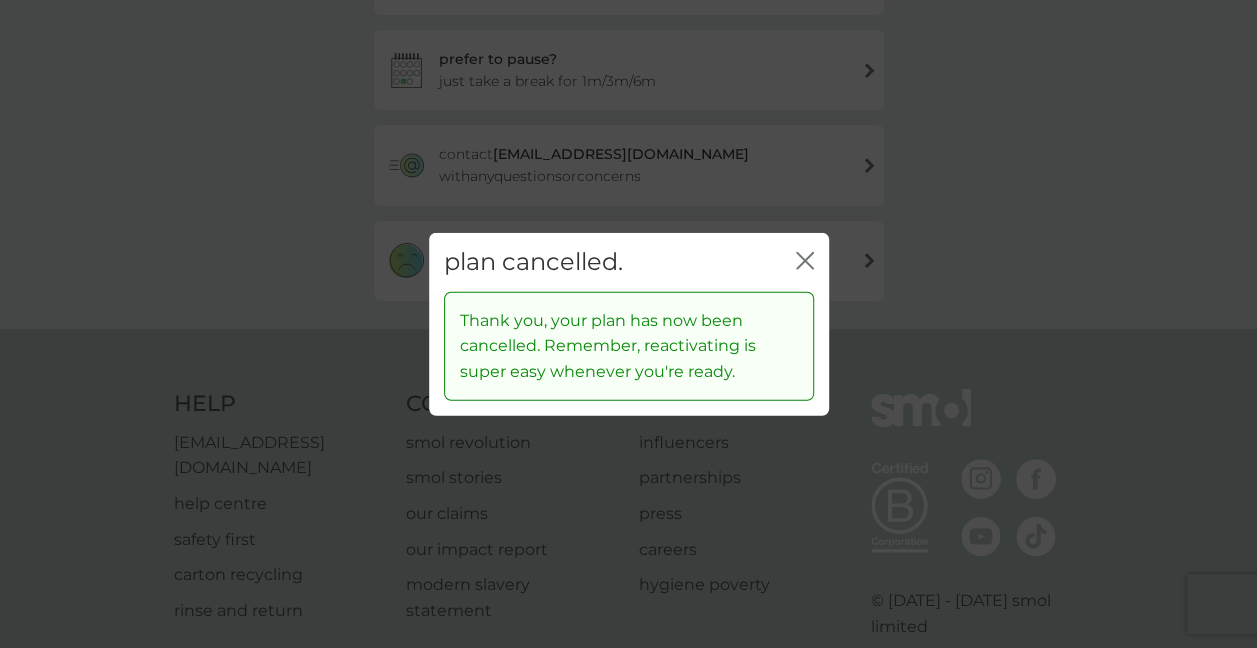 click 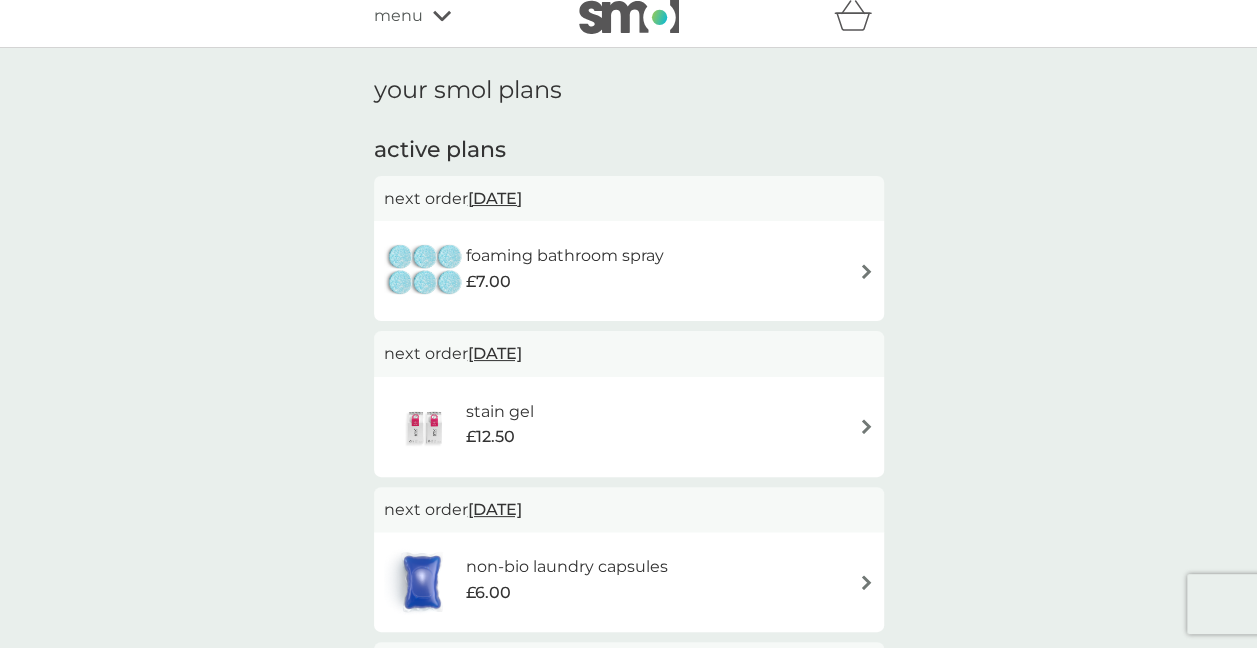 scroll, scrollTop: 0, scrollLeft: 0, axis: both 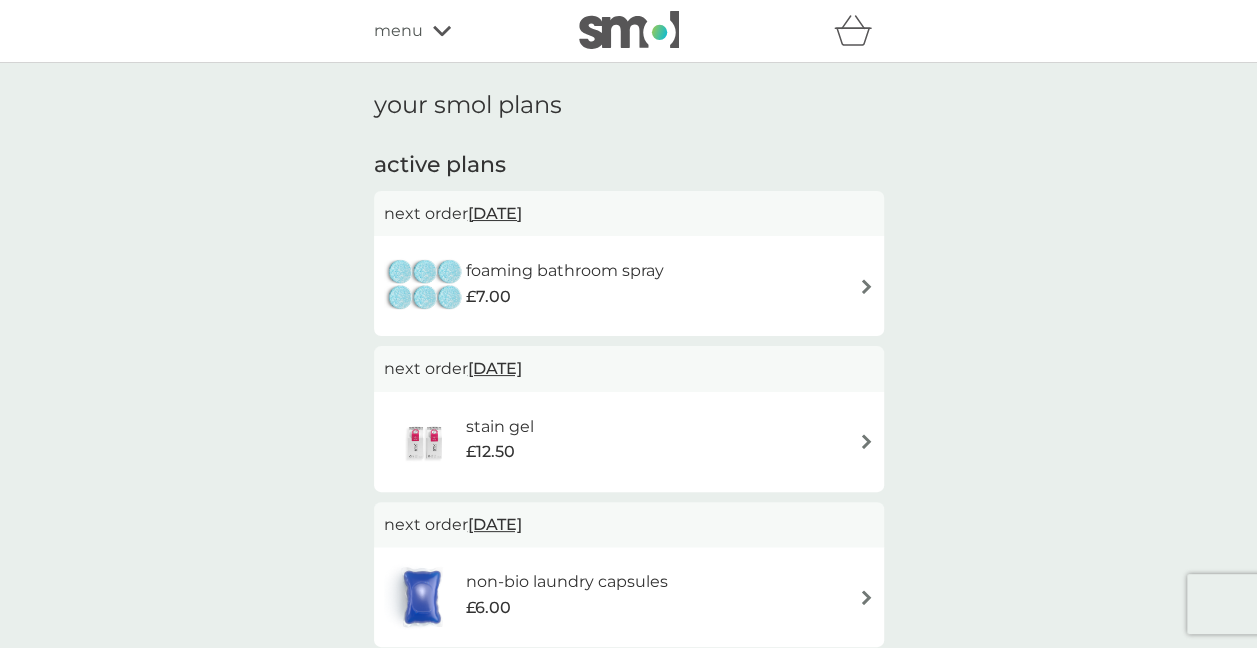click on "foaming bathroom spray £7.00" at bounding box center (629, 286) 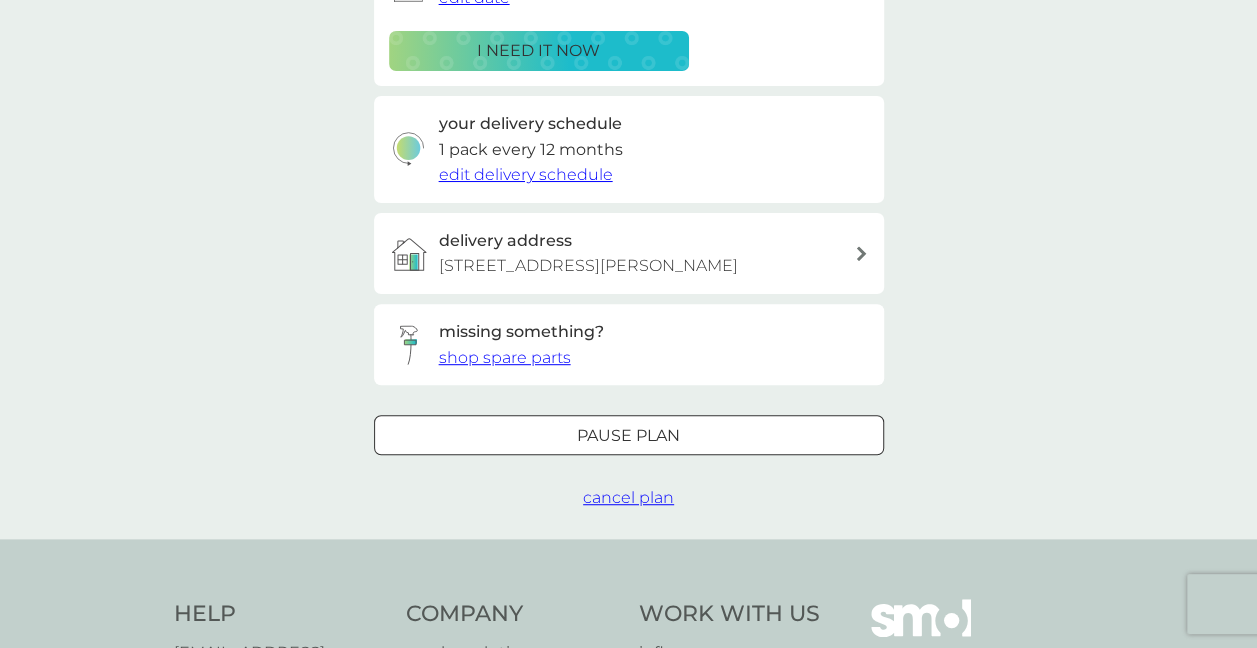 scroll, scrollTop: 500, scrollLeft: 0, axis: vertical 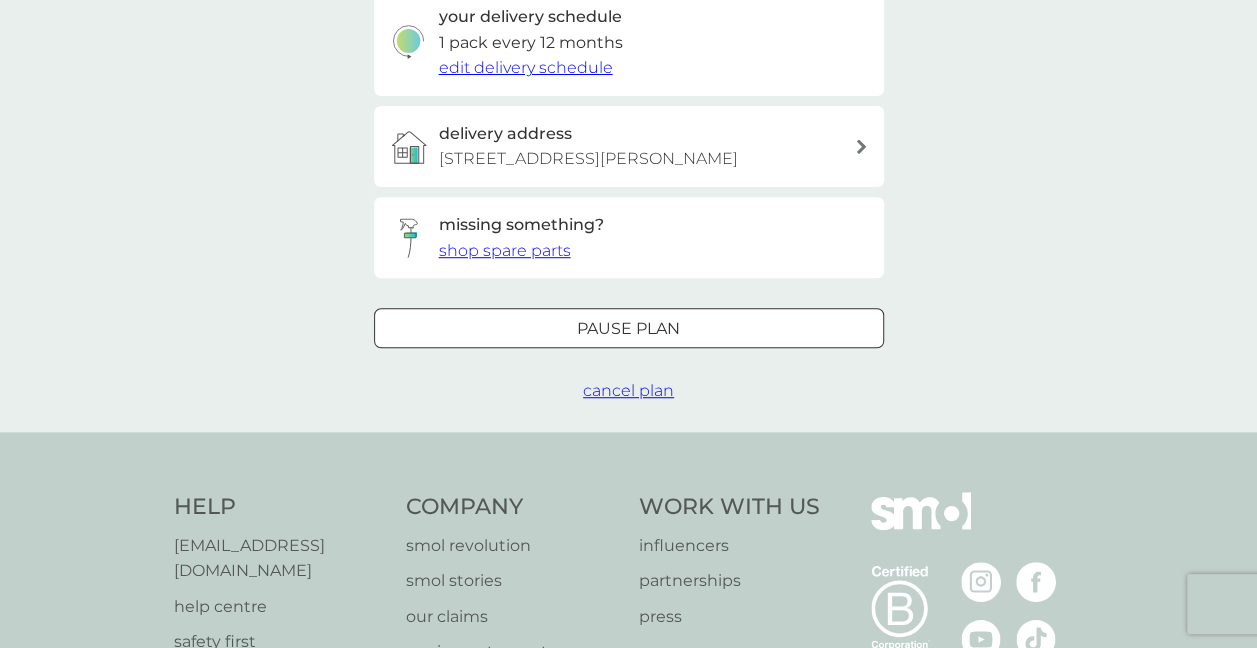 click on "cancel plan" at bounding box center (628, 390) 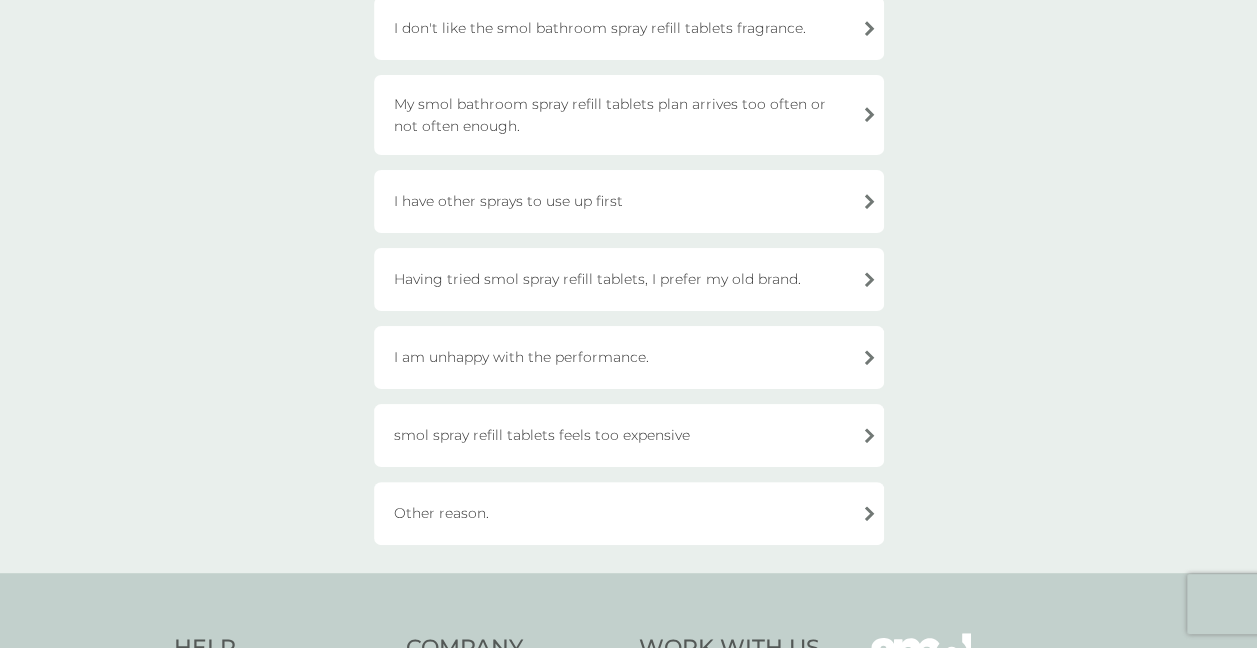 scroll, scrollTop: 200, scrollLeft: 0, axis: vertical 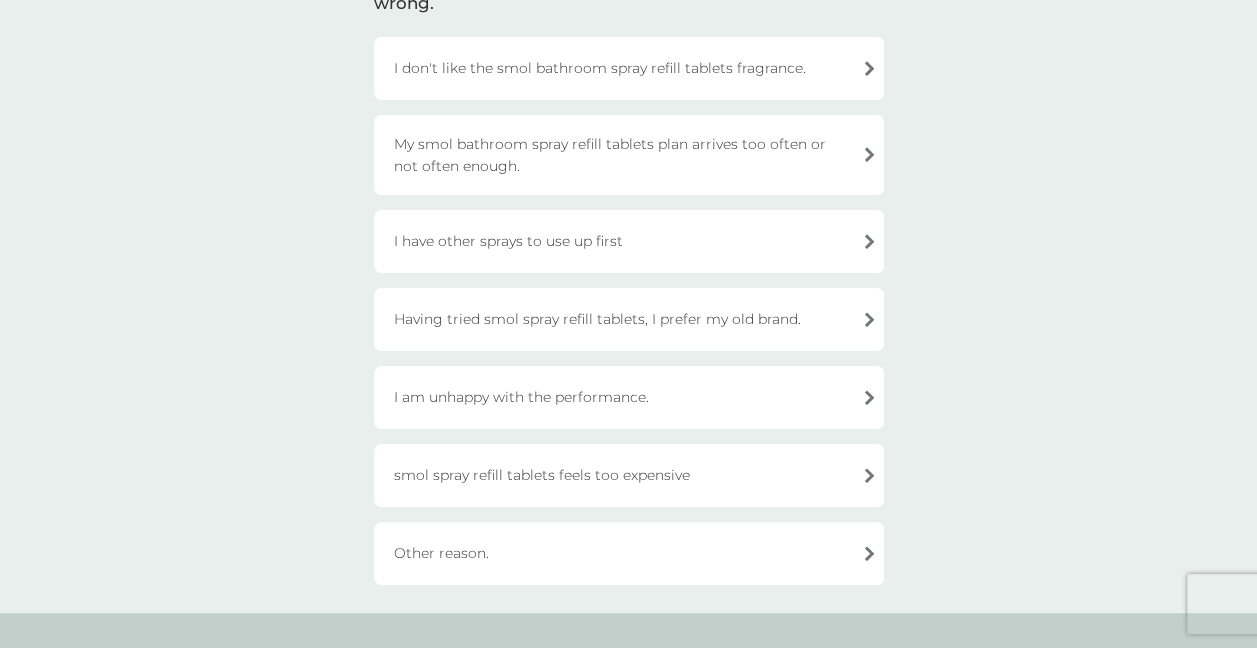 click on "smol spray refill tablets feels too expensive" at bounding box center [629, 475] 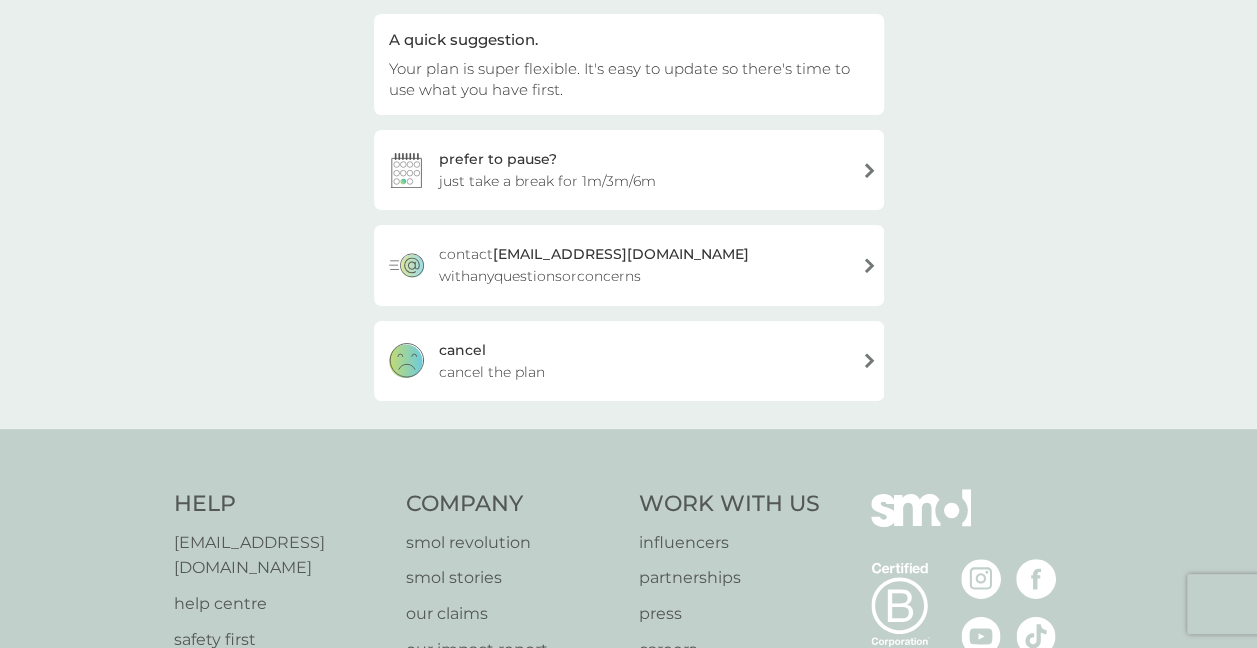 drag, startPoint x: 658, startPoint y: 357, endPoint x: 666, endPoint y: 368, distance: 13.601471 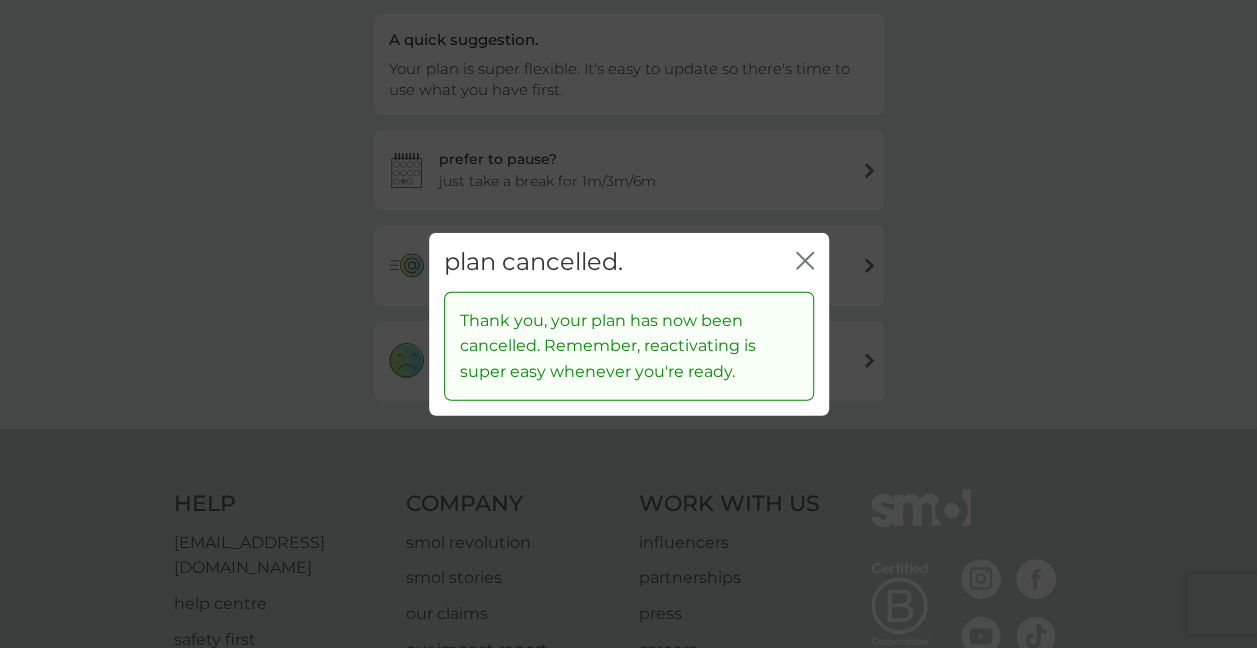 click on "plan cancelled. close" at bounding box center [629, 262] 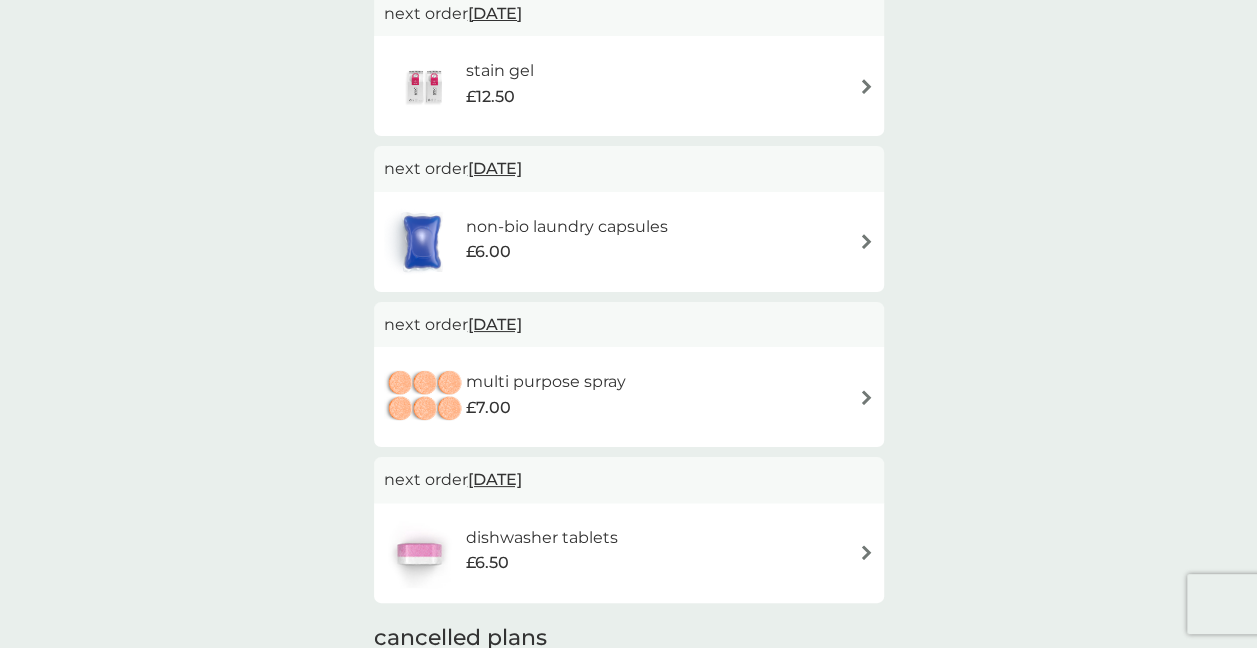 scroll, scrollTop: 0, scrollLeft: 0, axis: both 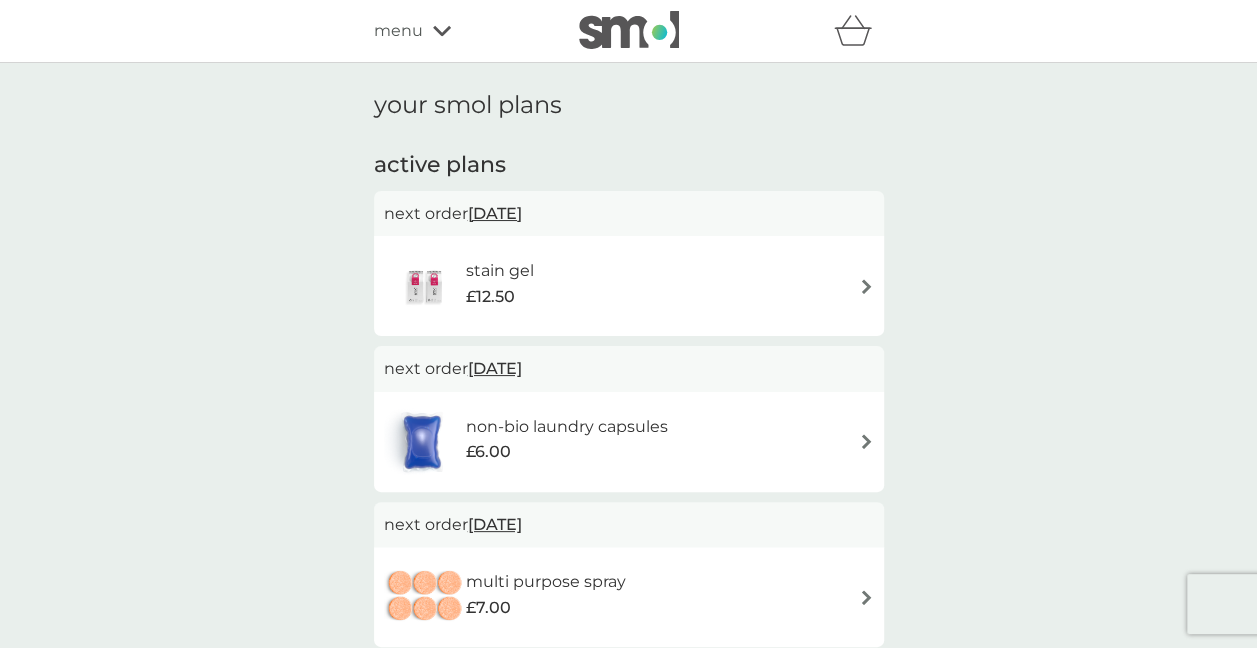 click on "stain gel £12.50" at bounding box center (629, 286) 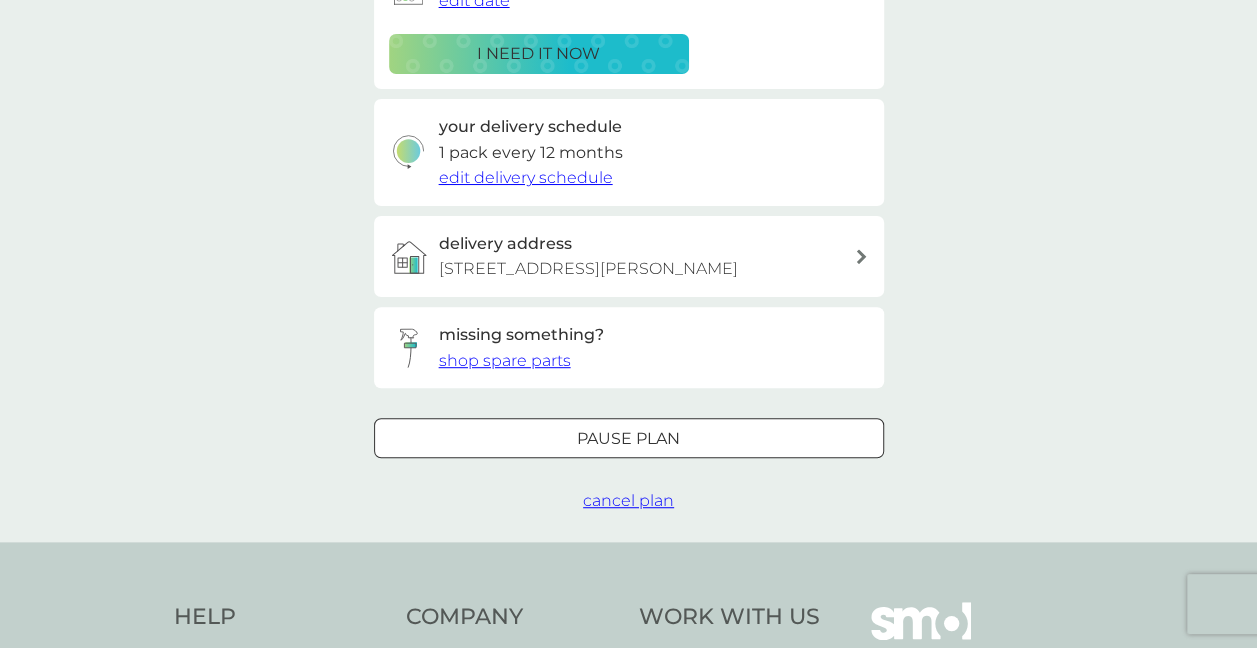 scroll, scrollTop: 500, scrollLeft: 0, axis: vertical 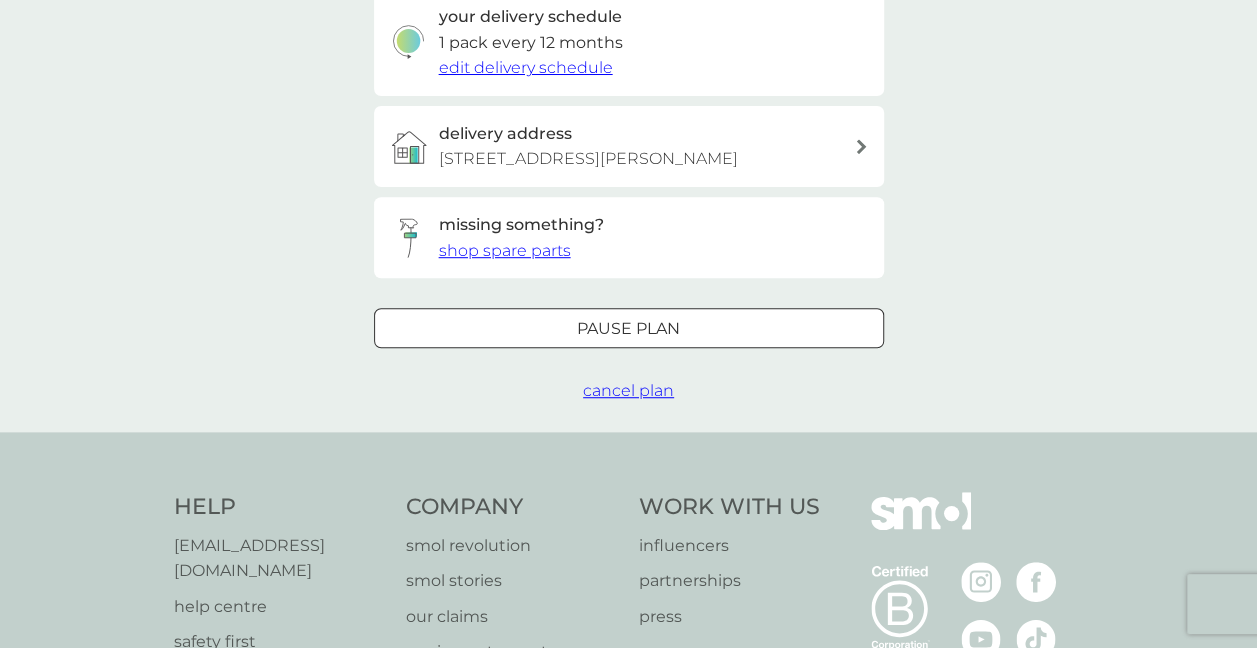 click on "cancel plan" at bounding box center (628, 390) 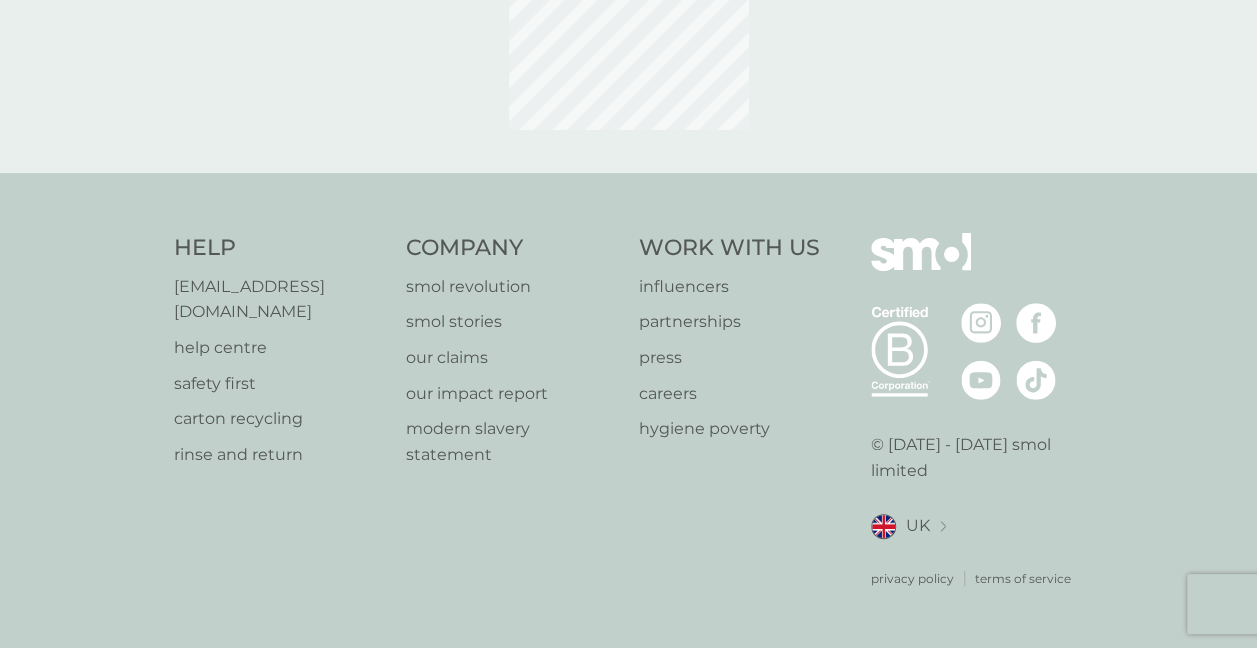 scroll, scrollTop: 0, scrollLeft: 0, axis: both 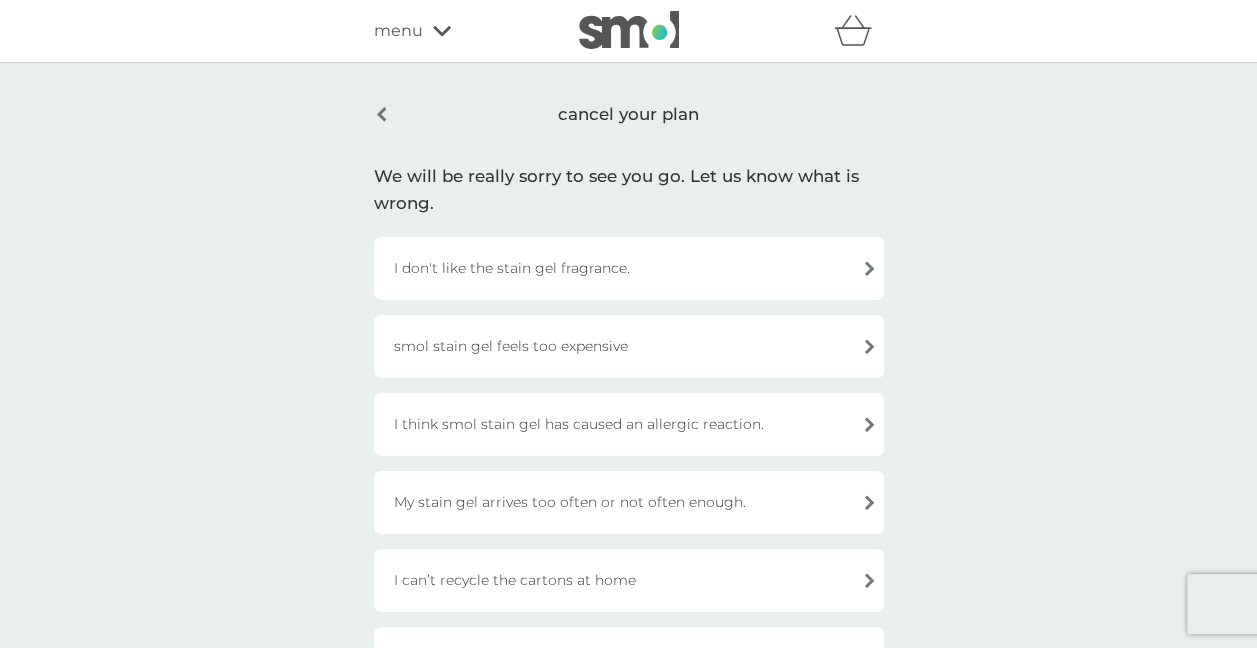 click on "smol stain gel feels too expensive" at bounding box center [629, 346] 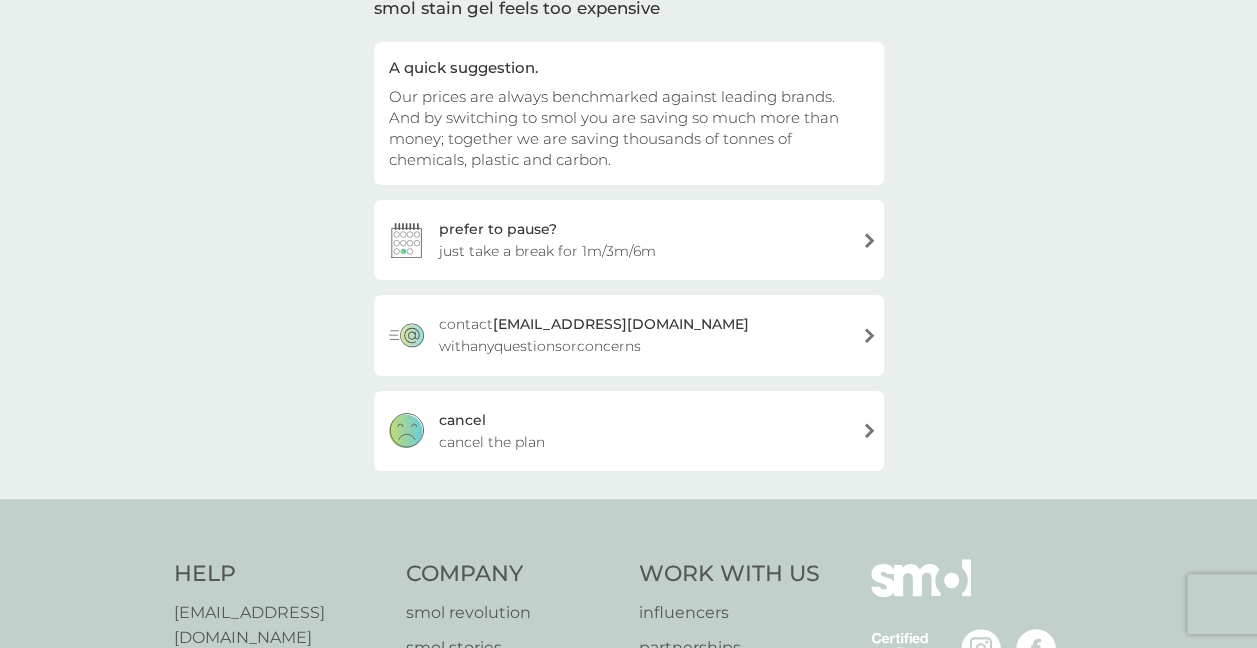 scroll, scrollTop: 400, scrollLeft: 0, axis: vertical 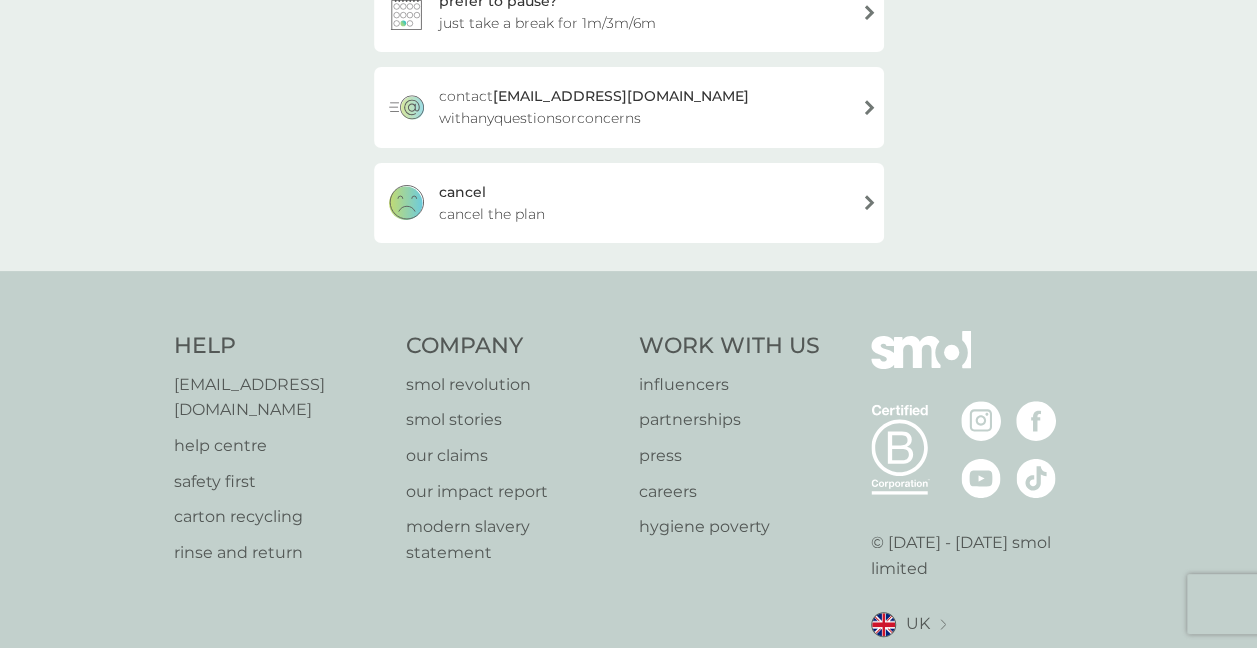 click on "[PERSON_NAME] the plan" at bounding box center (629, 203) 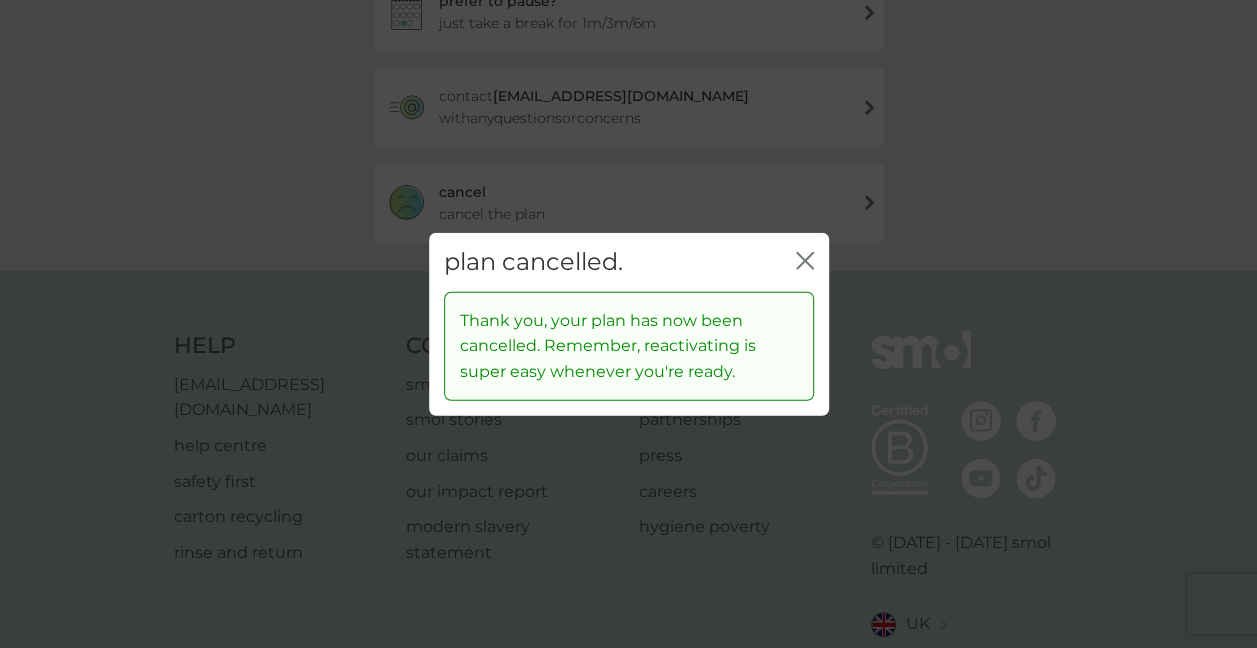 click on "plan cancelled. close" at bounding box center (629, 262) 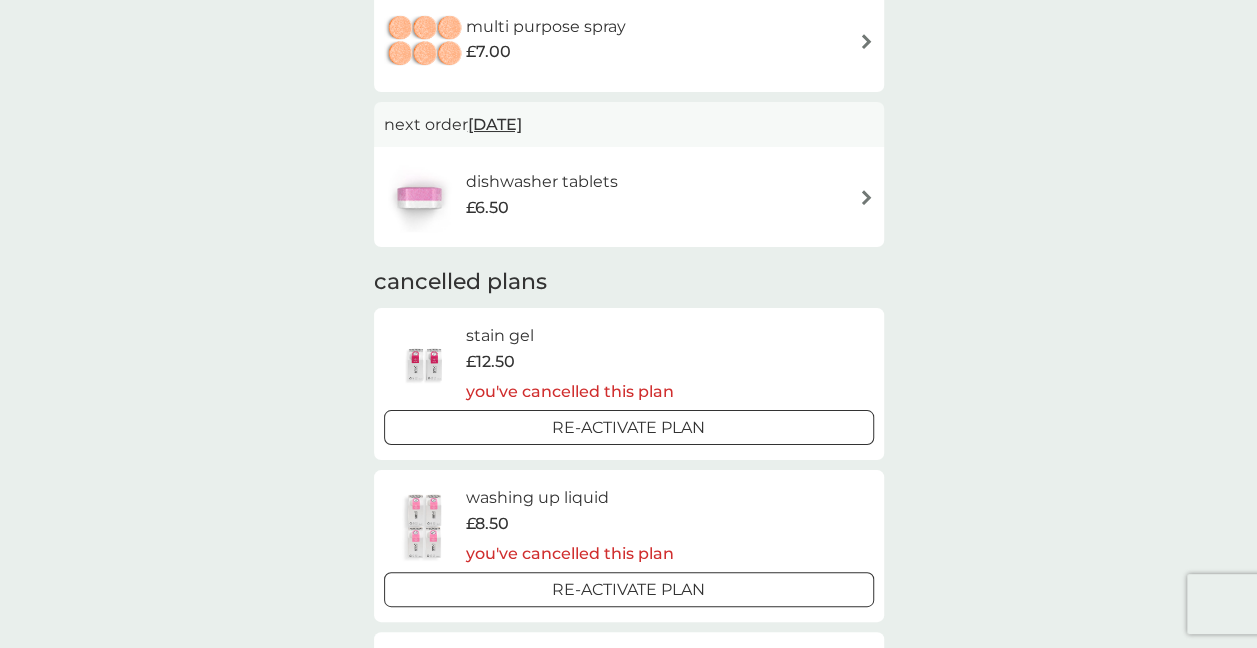 scroll, scrollTop: 0, scrollLeft: 0, axis: both 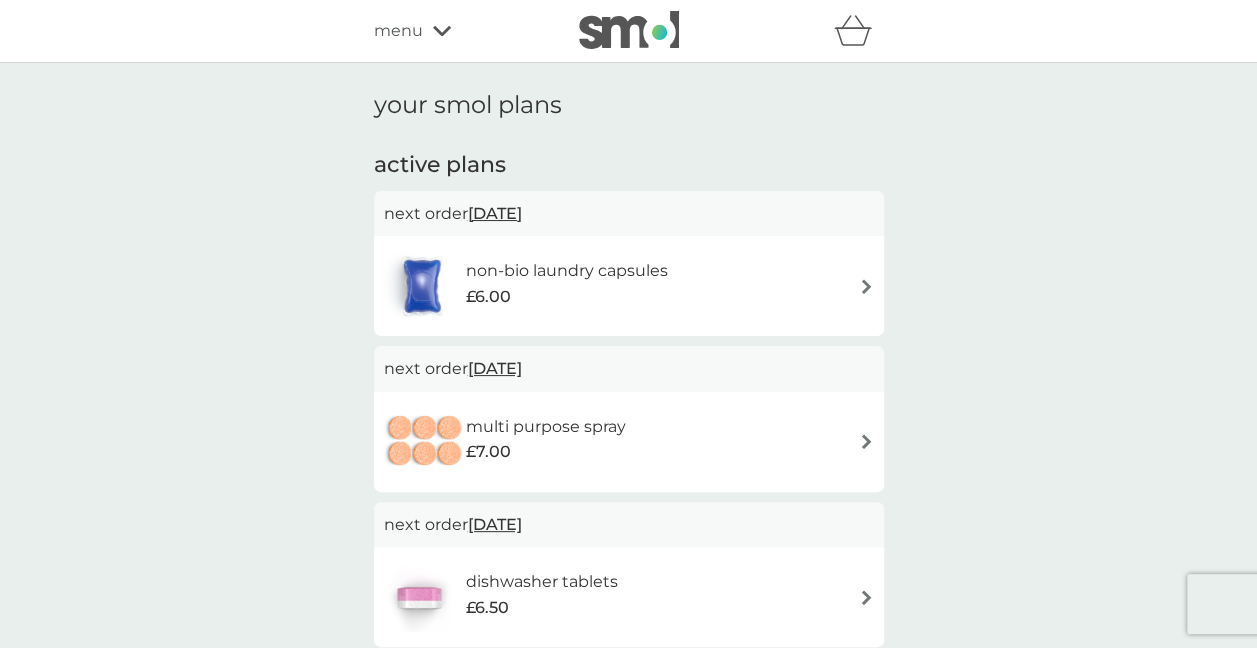 click on "non-bio laundry capsules £6.00" at bounding box center [629, 286] 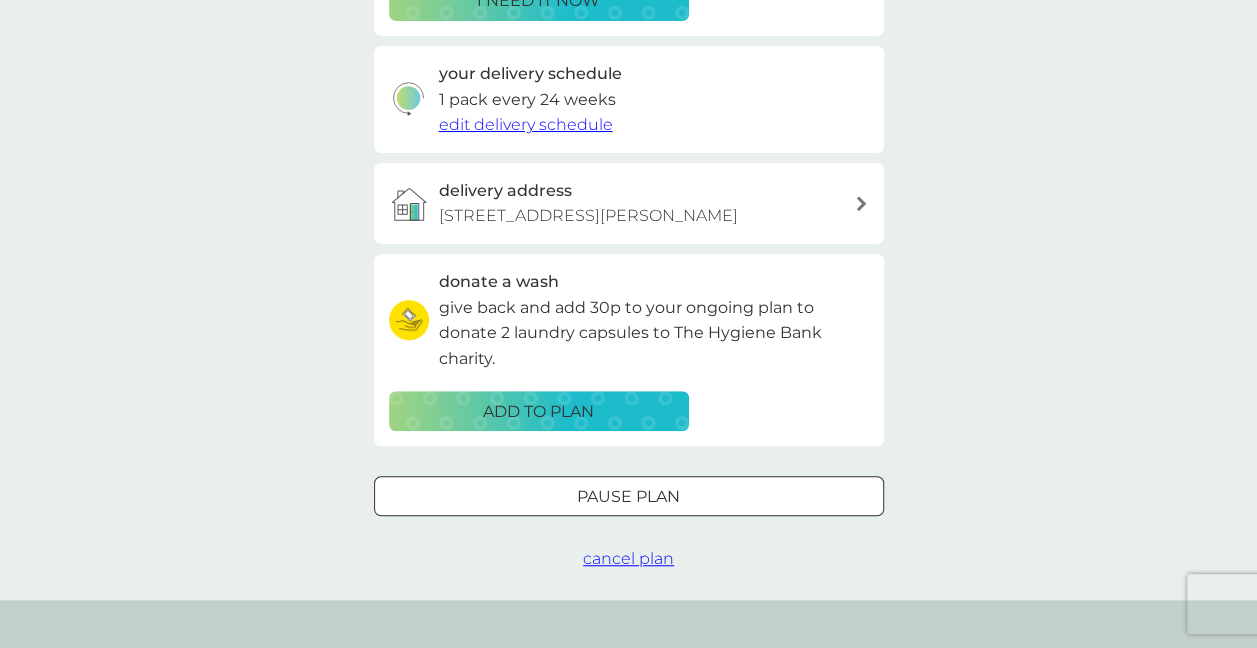 scroll, scrollTop: 600, scrollLeft: 0, axis: vertical 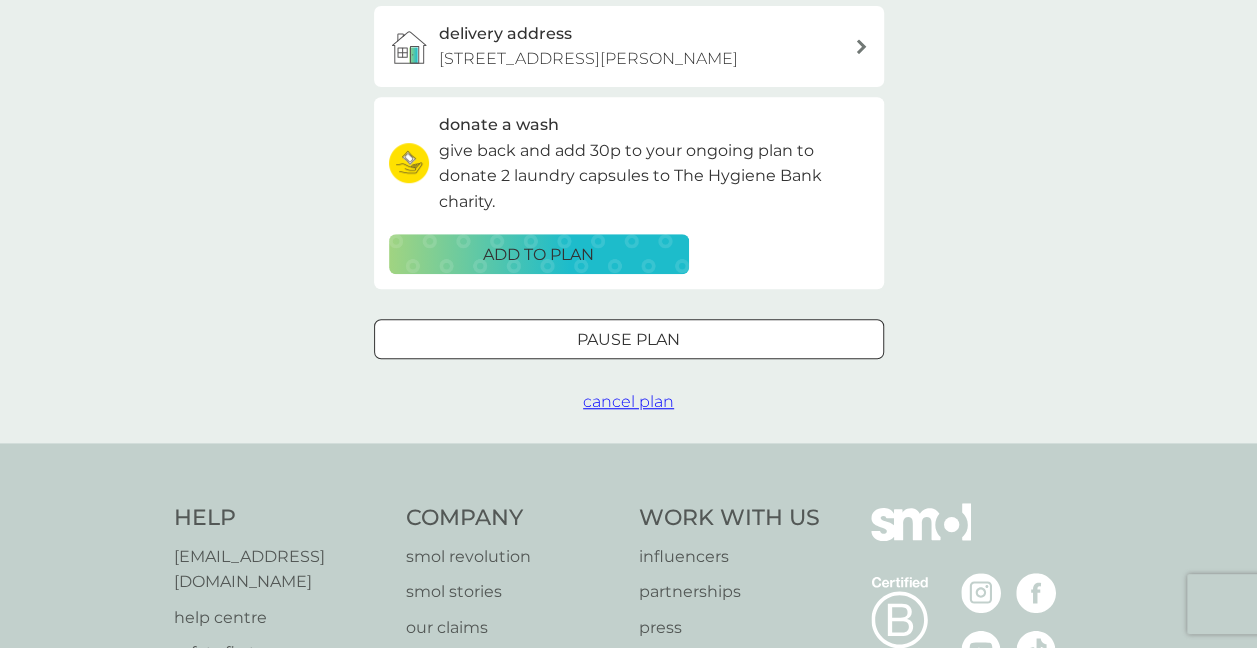click on "cancel plan" at bounding box center (628, 401) 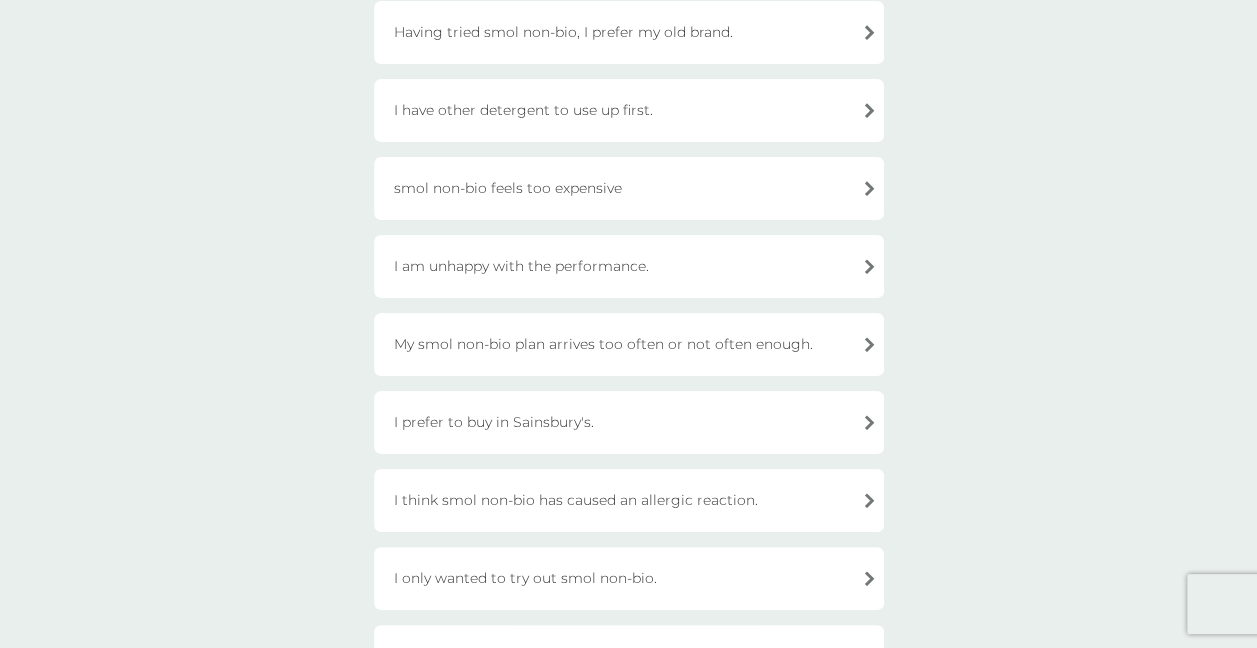 scroll, scrollTop: 500, scrollLeft: 0, axis: vertical 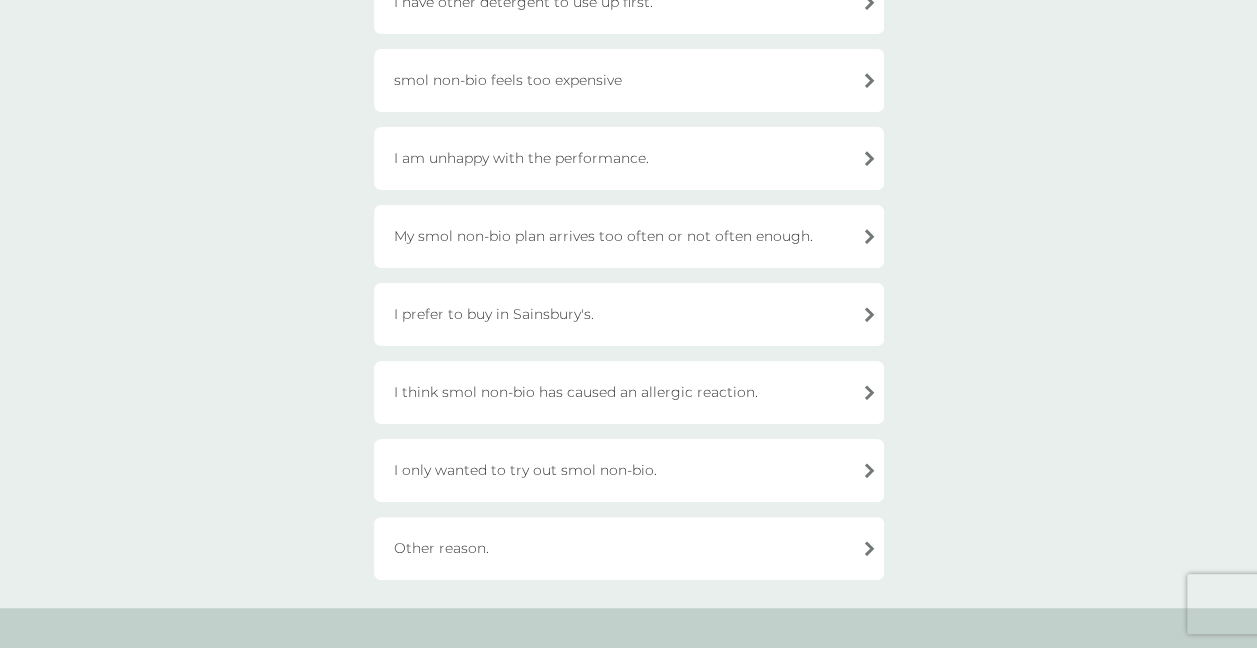 click on "I only wanted to try out smol non-bio." at bounding box center (629, 470) 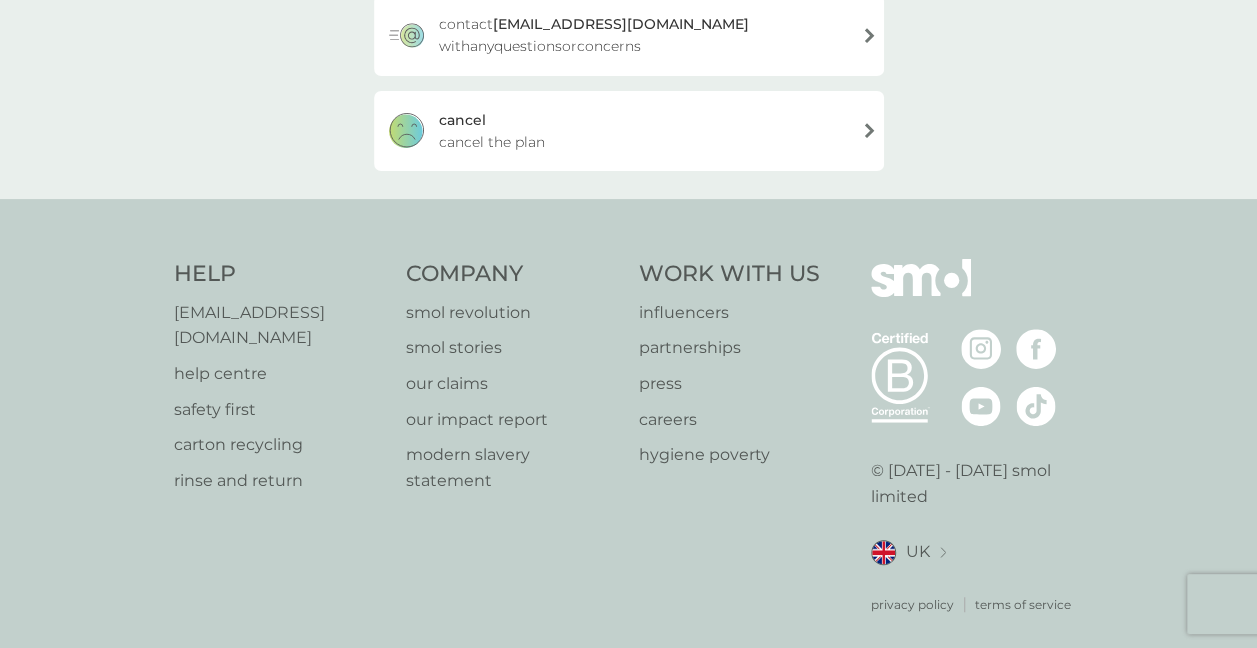 click on "[PERSON_NAME] the plan" at bounding box center [629, 131] 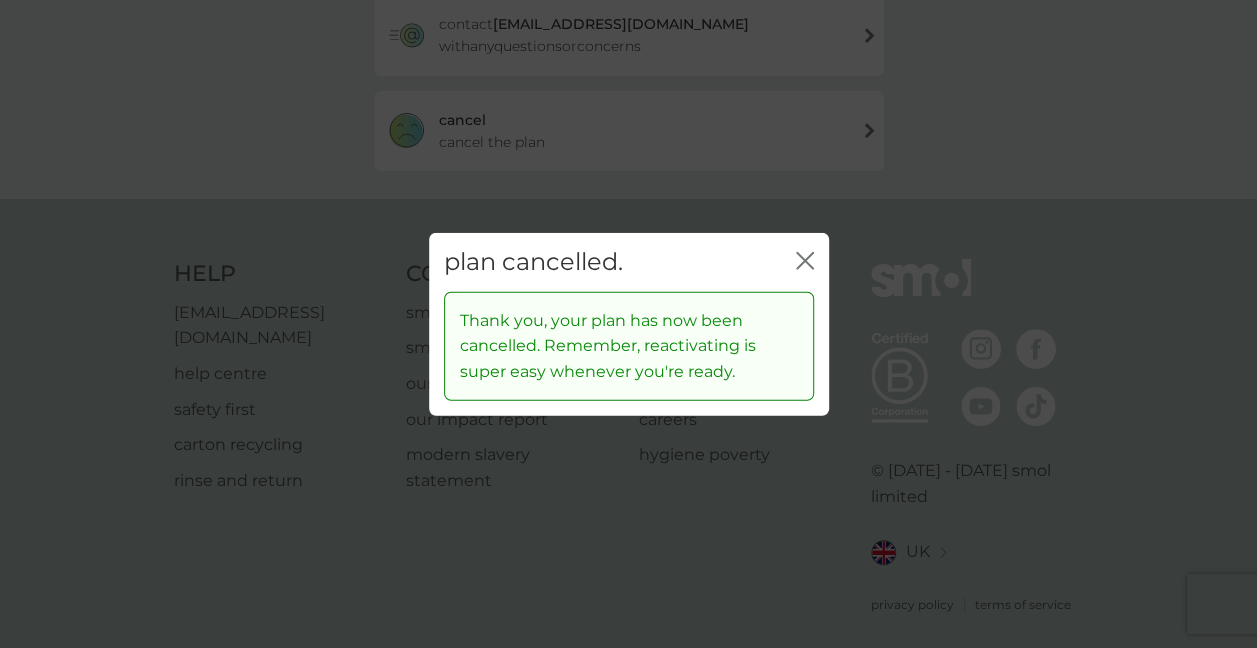 click 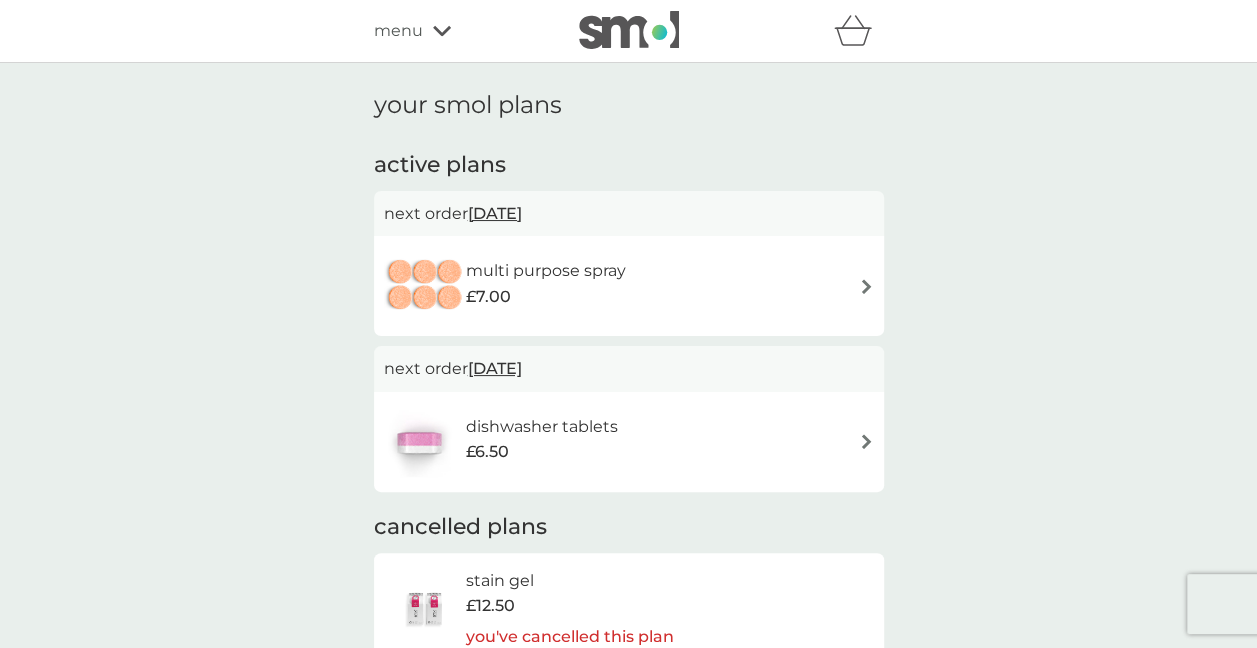 click on "multi purpose spray £7.00" at bounding box center (629, 286) 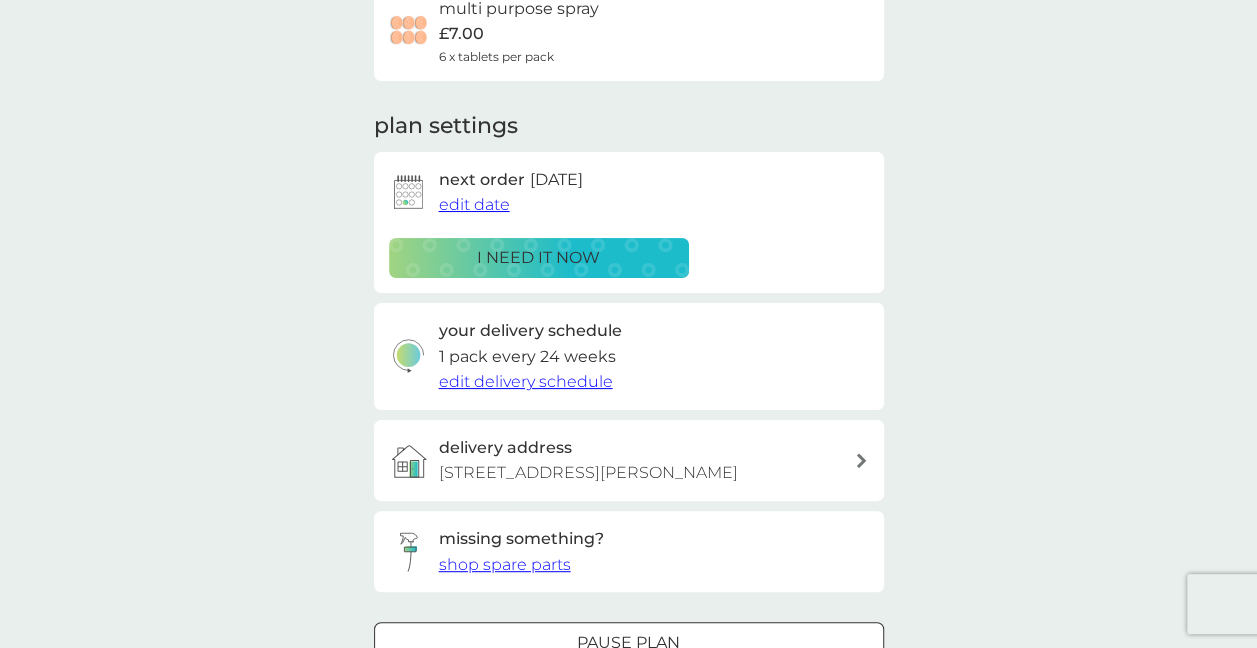 scroll, scrollTop: 400, scrollLeft: 0, axis: vertical 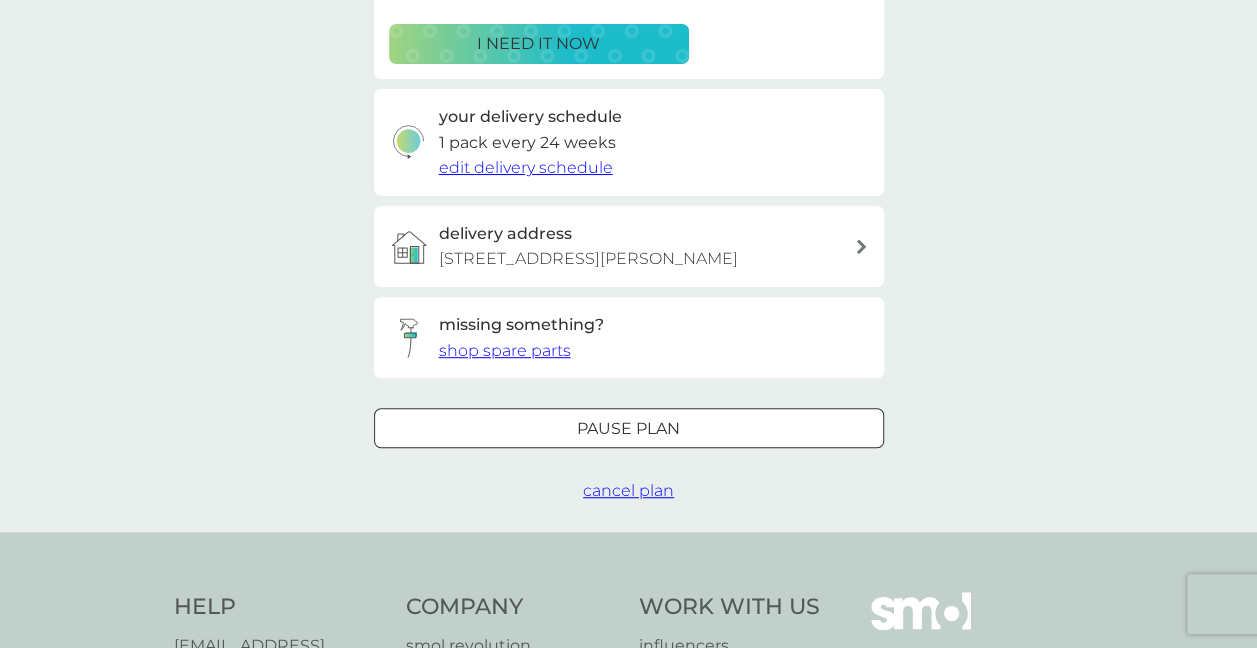 click on "cancel plan" at bounding box center (628, 490) 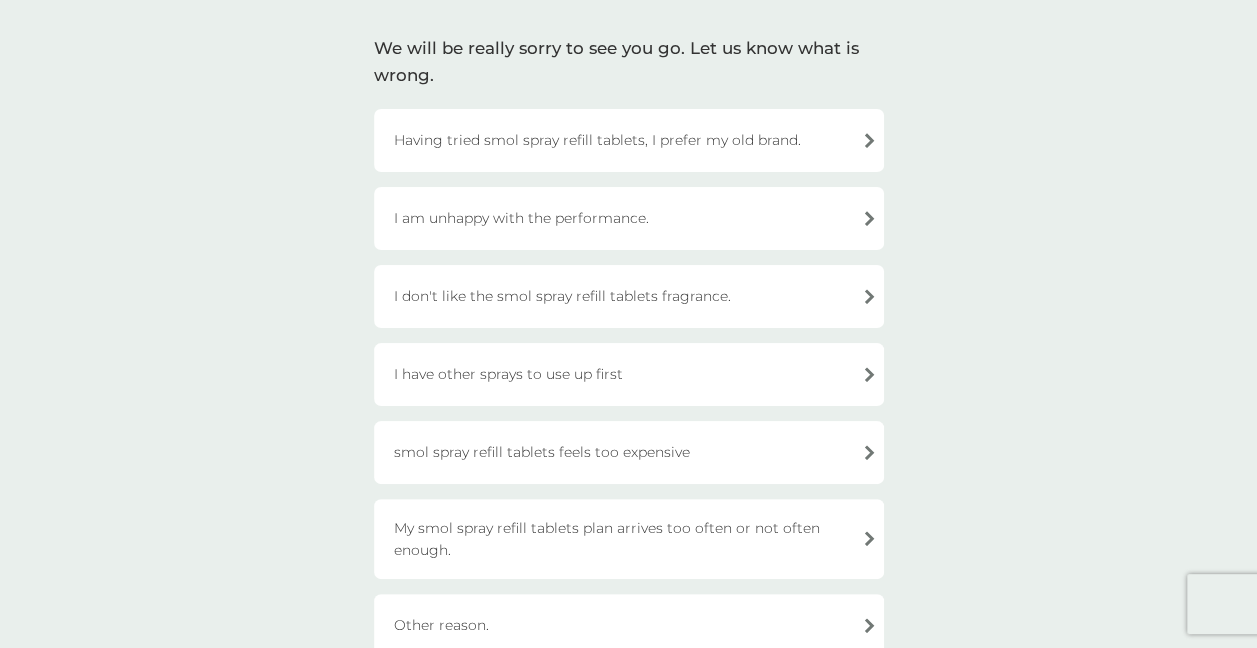scroll, scrollTop: 100, scrollLeft: 0, axis: vertical 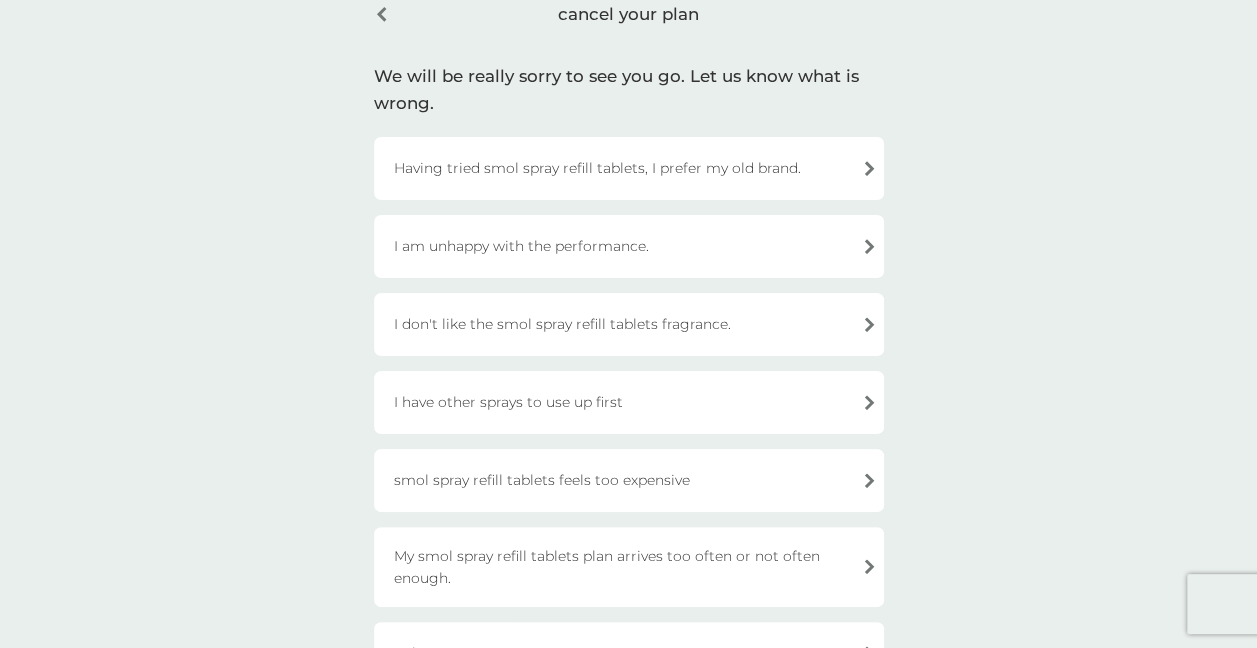 click on "cancel your plan" at bounding box center [629, 14] 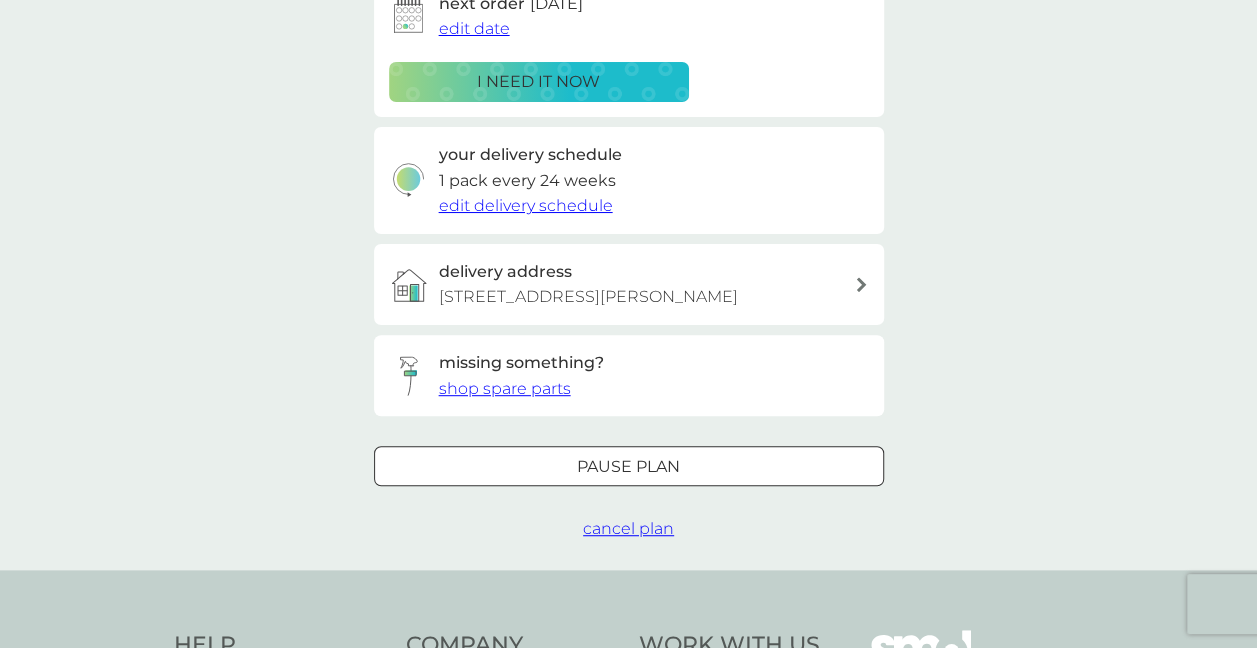 scroll, scrollTop: 400, scrollLeft: 0, axis: vertical 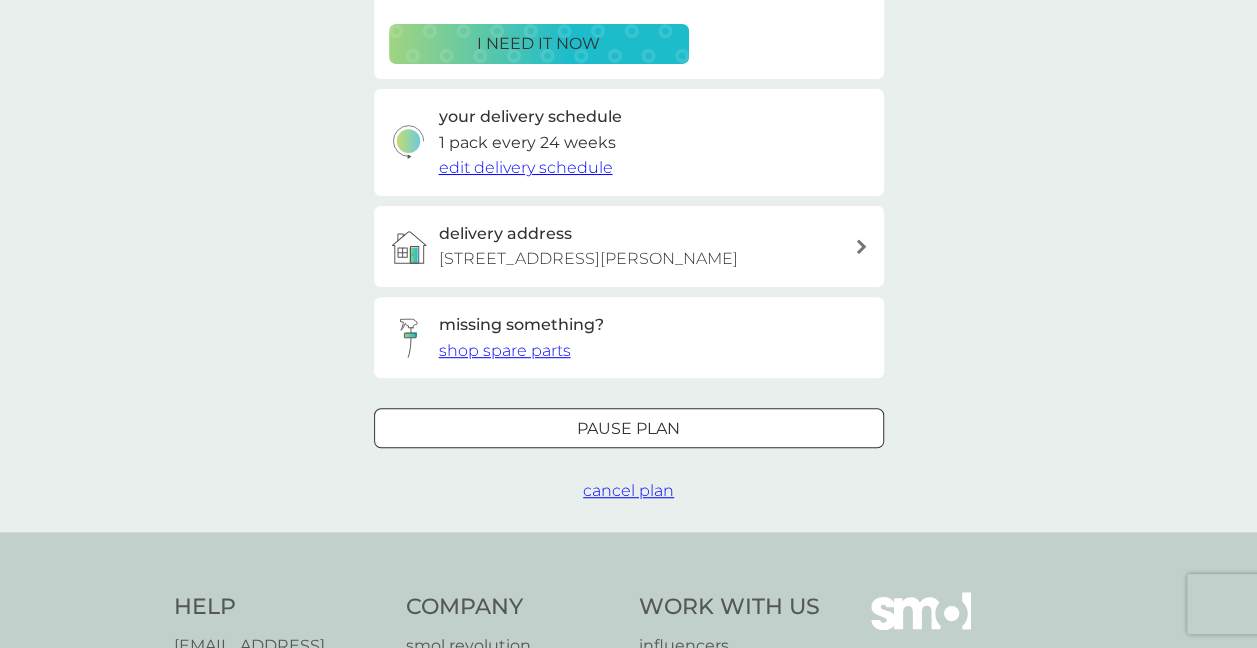 click on "cancel plan" at bounding box center [628, 490] 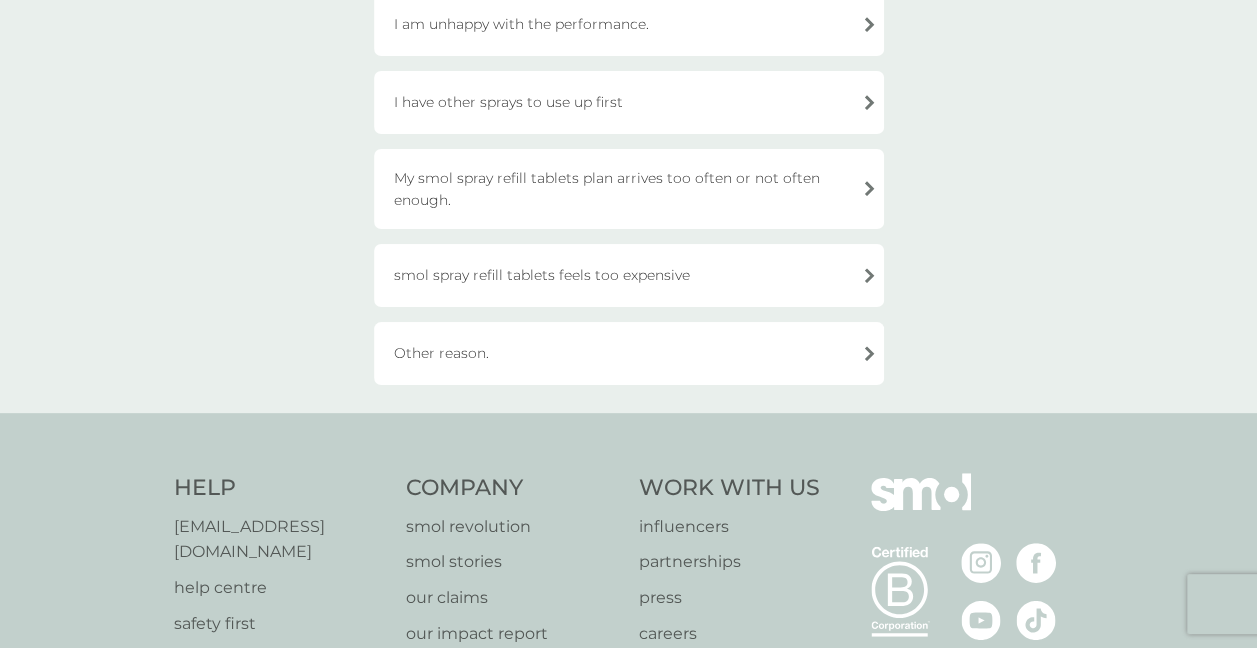 scroll, scrollTop: 0, scrollLeft: 0, axis: both 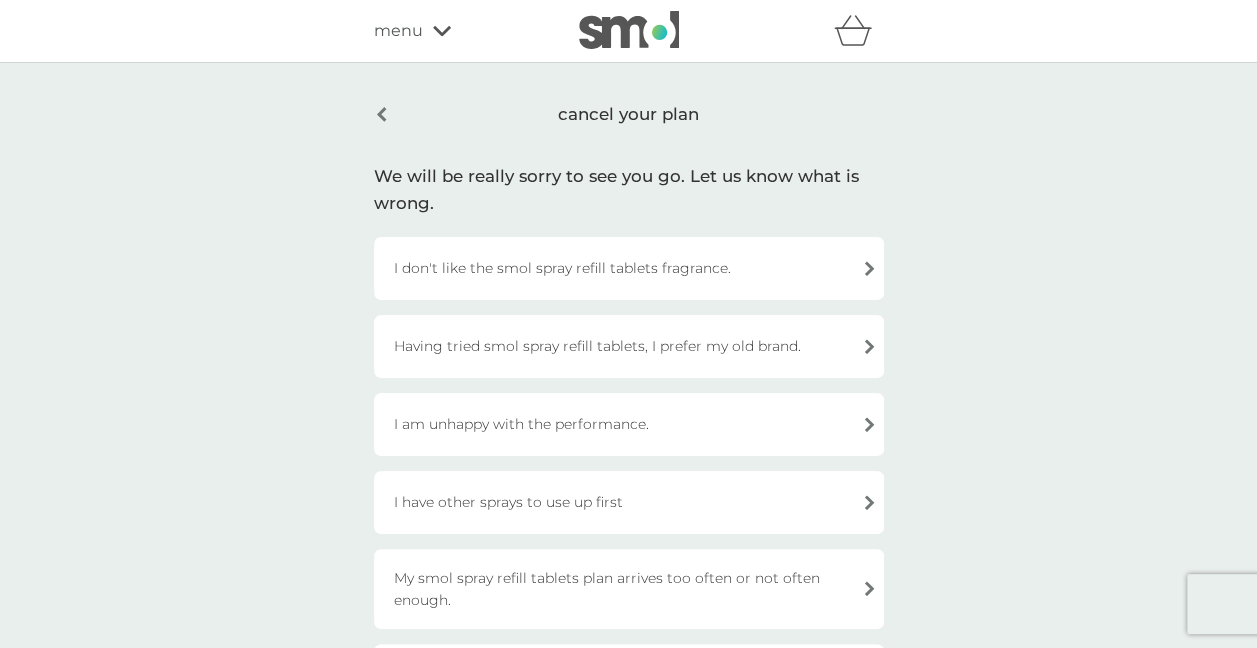 click on "I am unhappy with the performance." at bounding box center [629, 424] 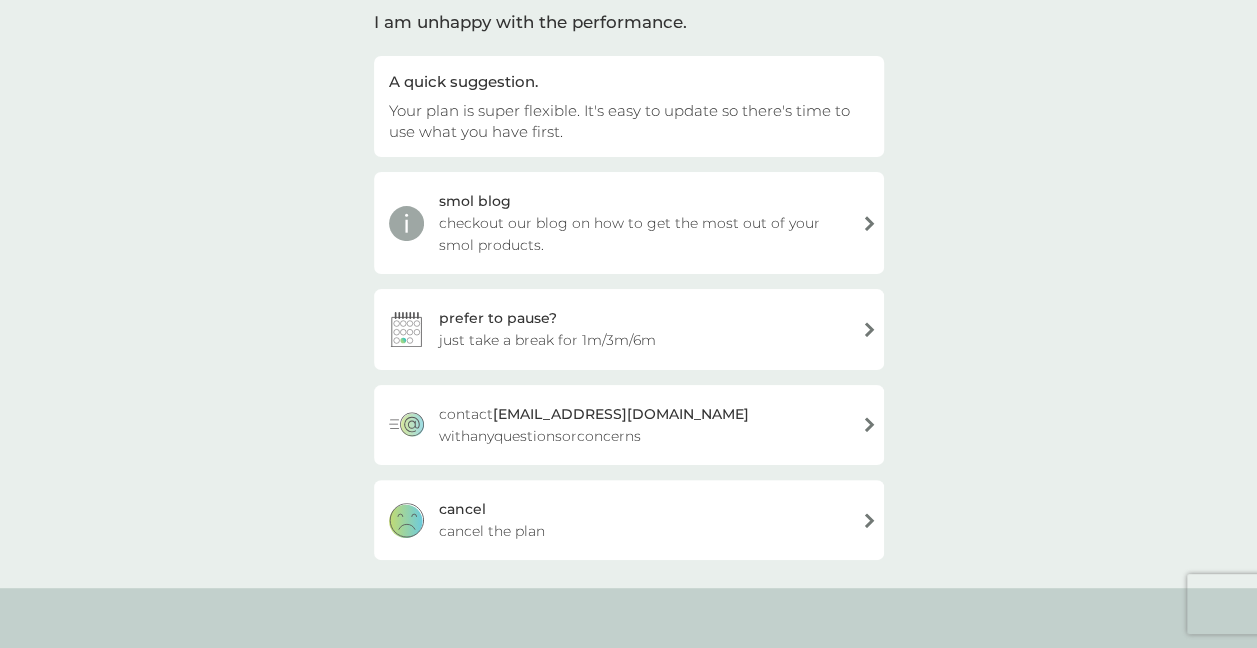 scroll, scrollTop: 300, scrollLeft: 0, axis: vertical 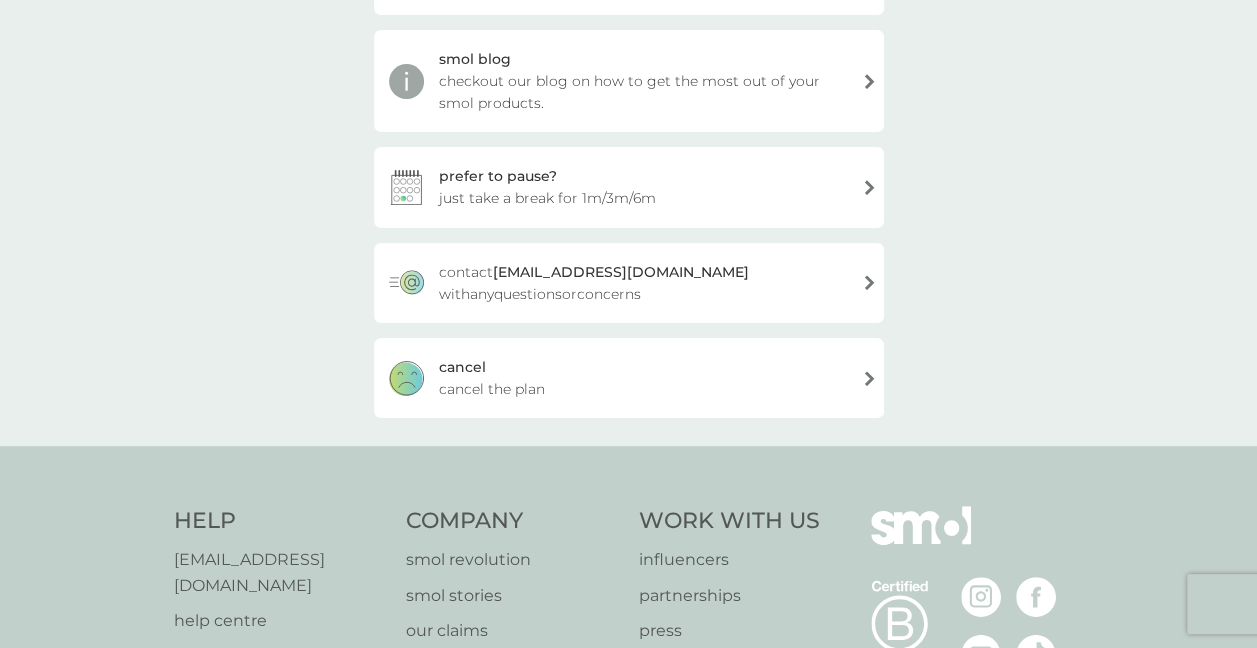 click on "[PERSON_NAME] the plan" at bounding box center [629, 378] 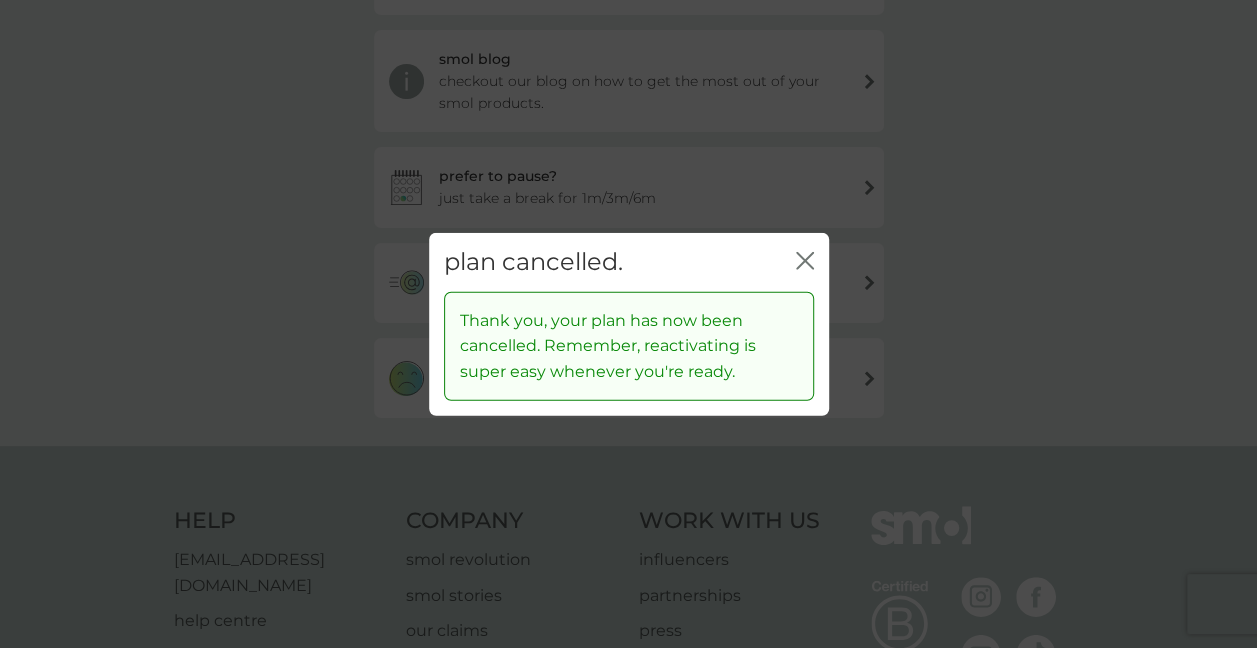 click on "plan cancelled. close" at bounding box center (629, 262) 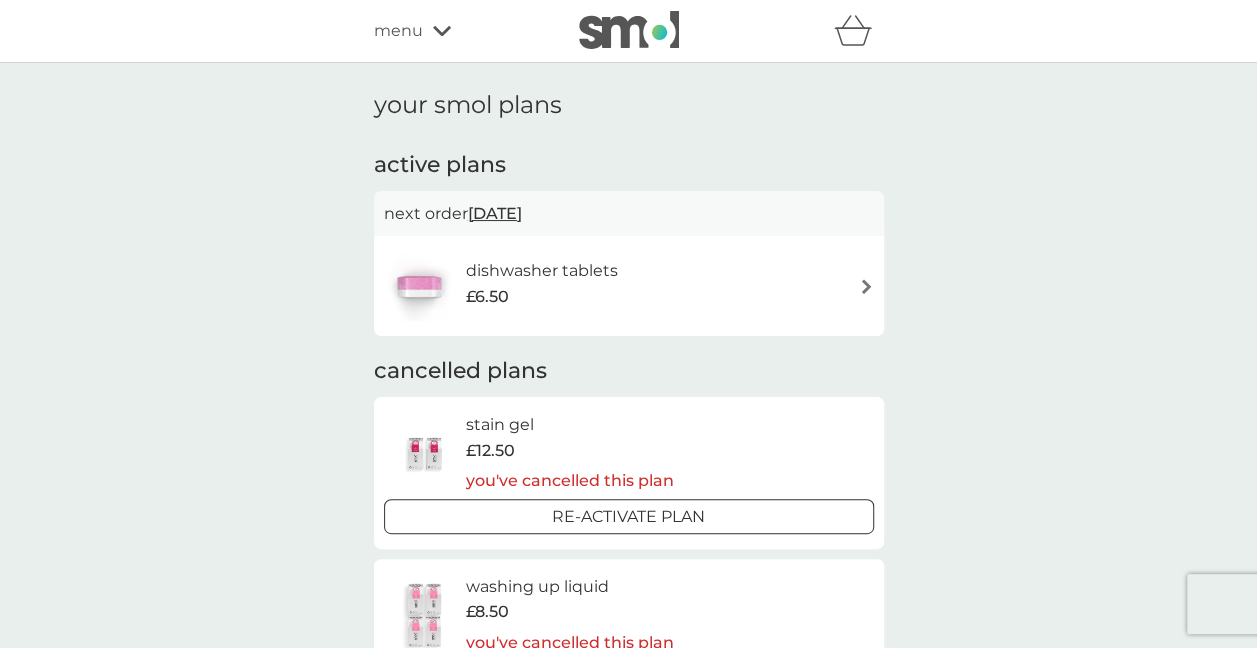 click on "dishwasher tablets £6.50" at bounding box center [629, 286] 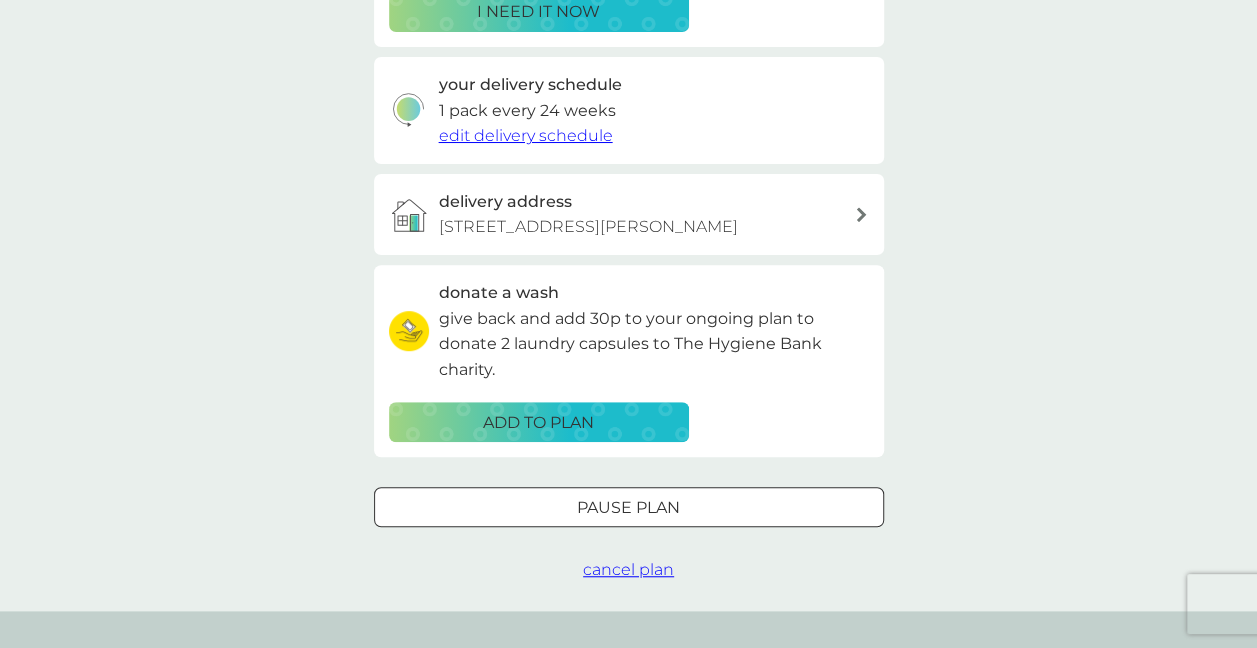scroll, scrollTop: 500, scrollLeft: 0, axis: vertical 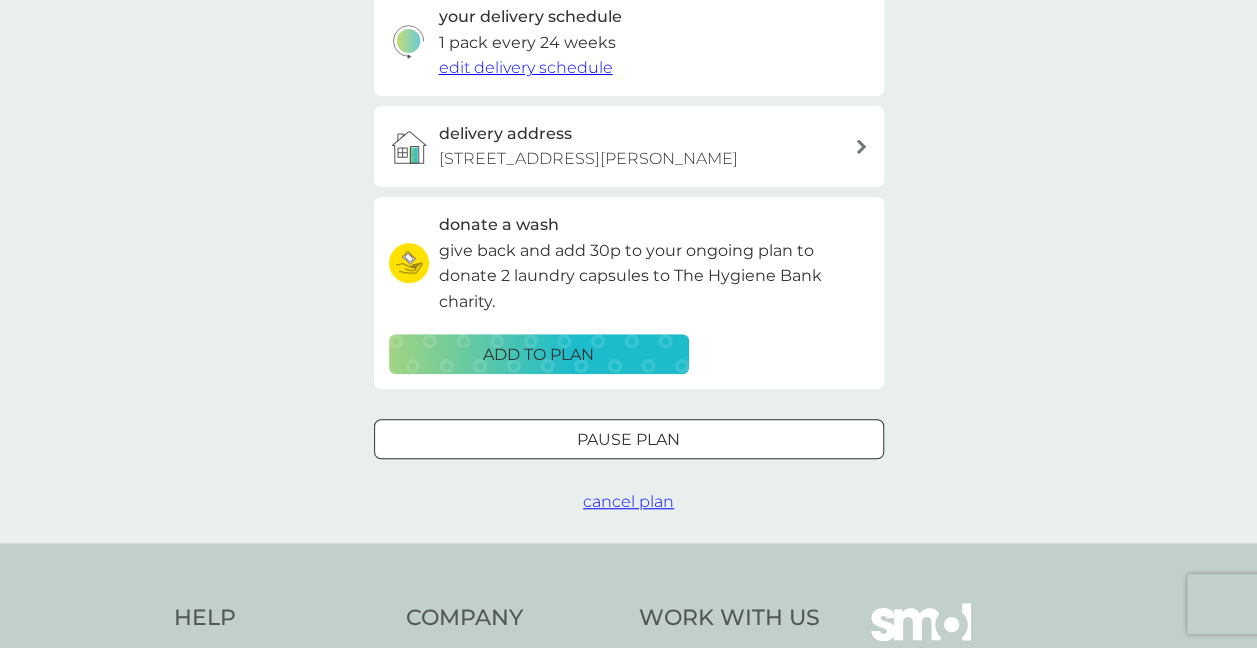 click on "cancel plan" at bounding box center [628, 501] 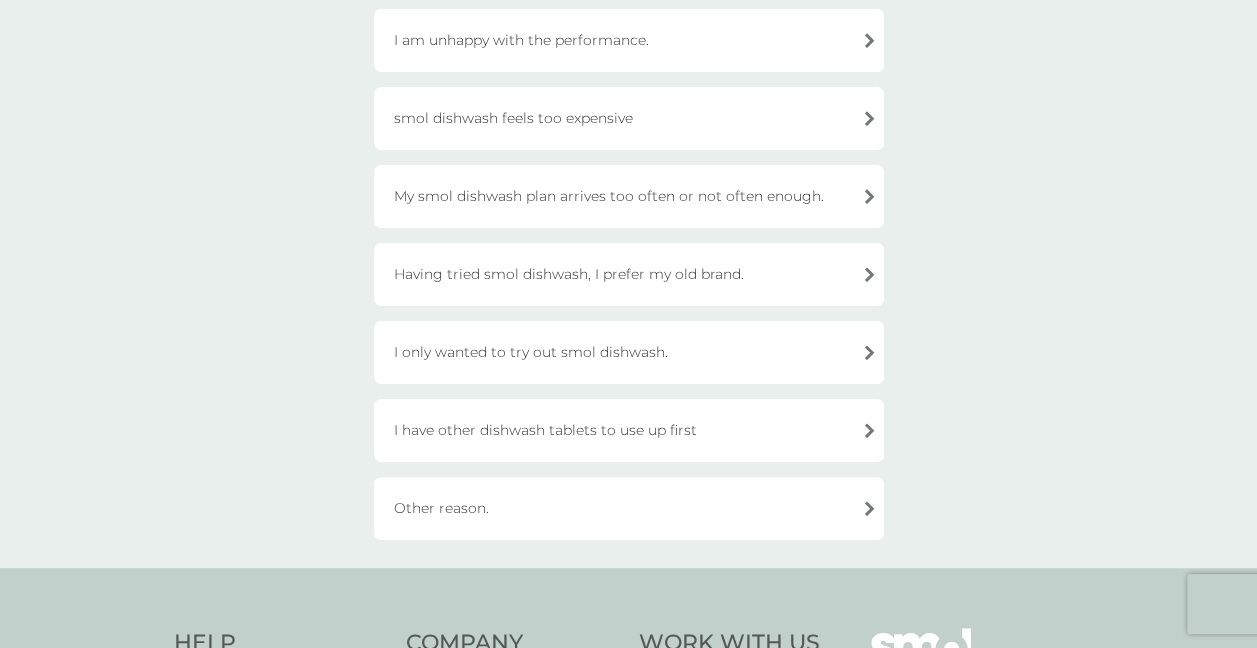 scroll, scrollTop: 200, scrollLeft: 0, axis: vertical 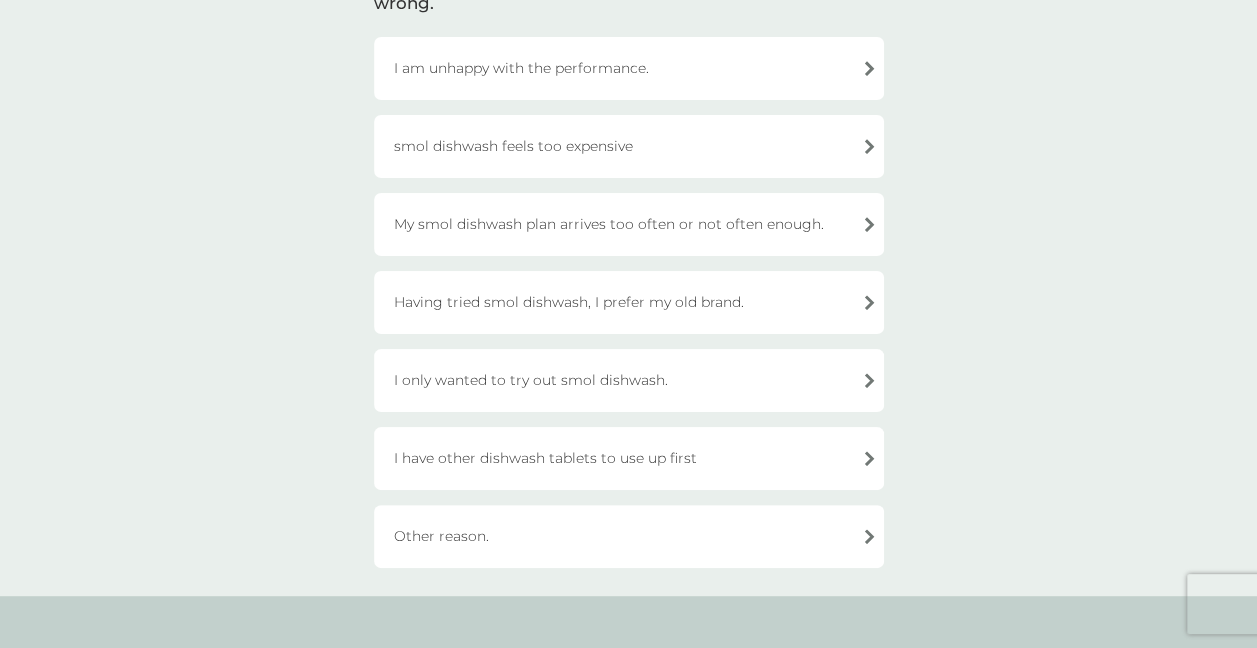 click on "I am unhappy with the performance." at bounding box center (629, 68) 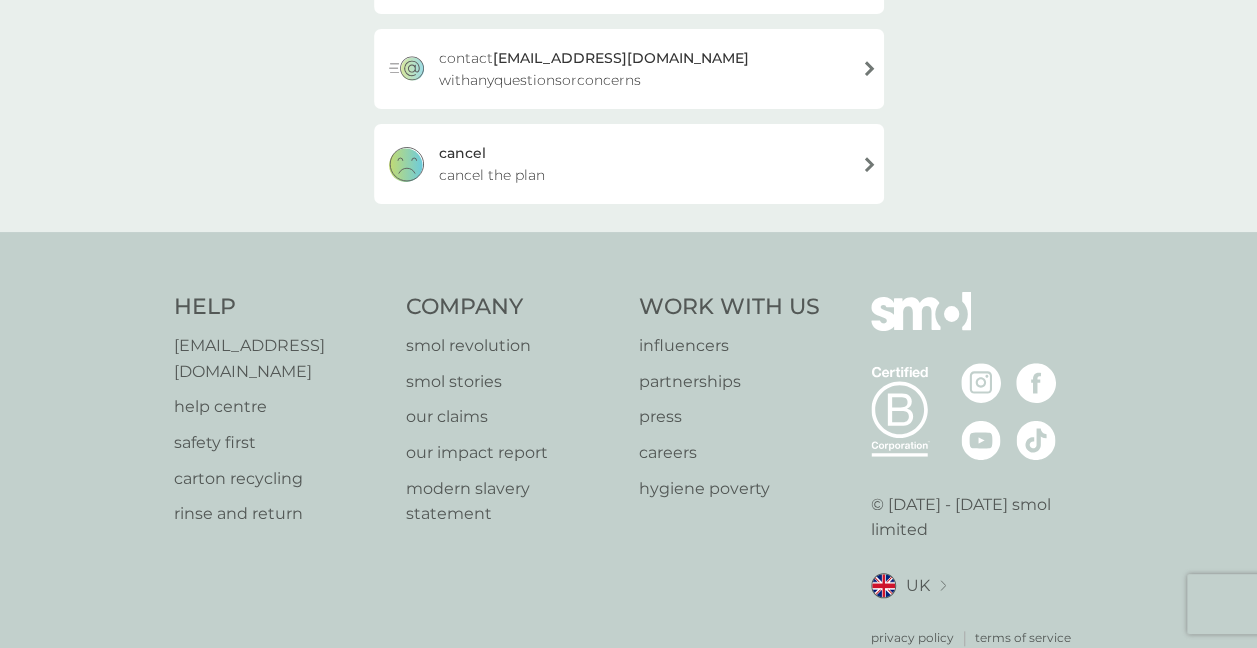 scroll, scrollTop: 600, scrollLeft: 0, axis: vertical 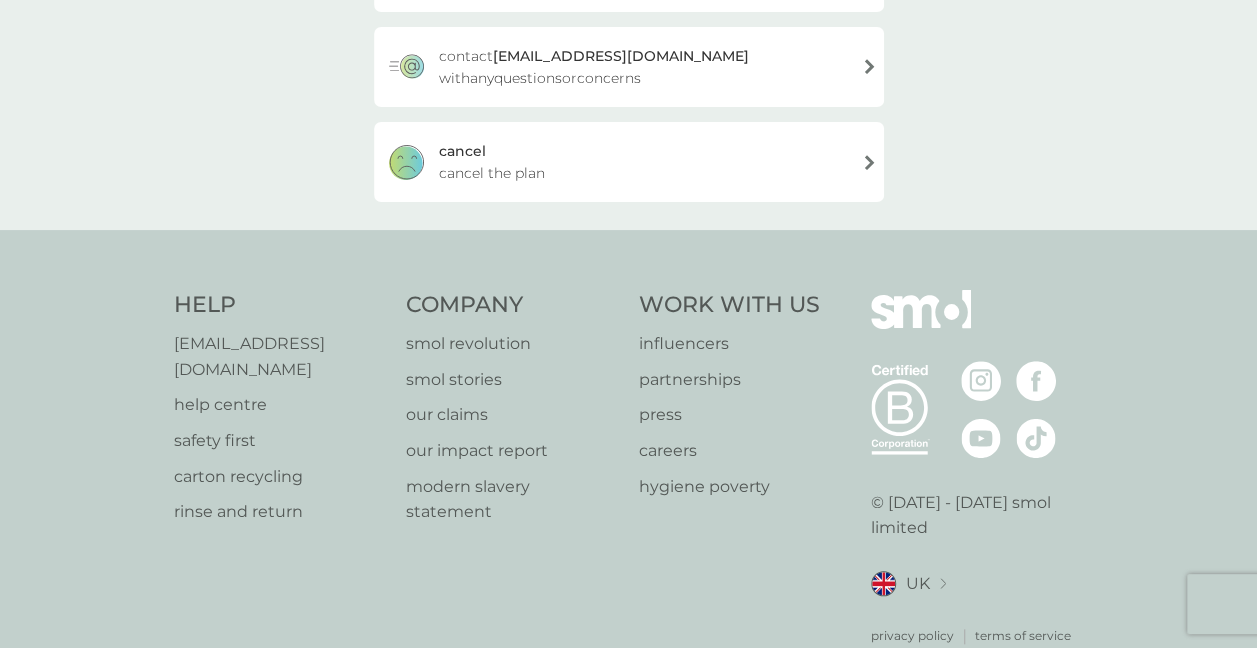 click on "[PERSON_NAME] the plan" at bounding box center [629, 162] 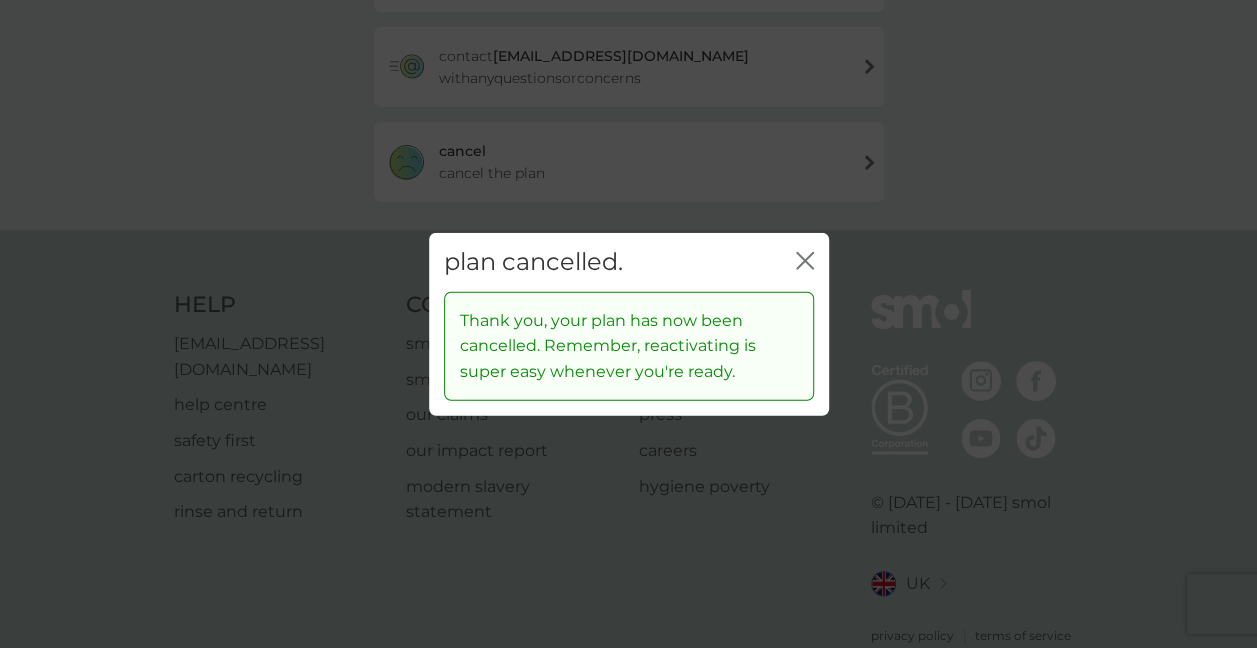 click on "close" 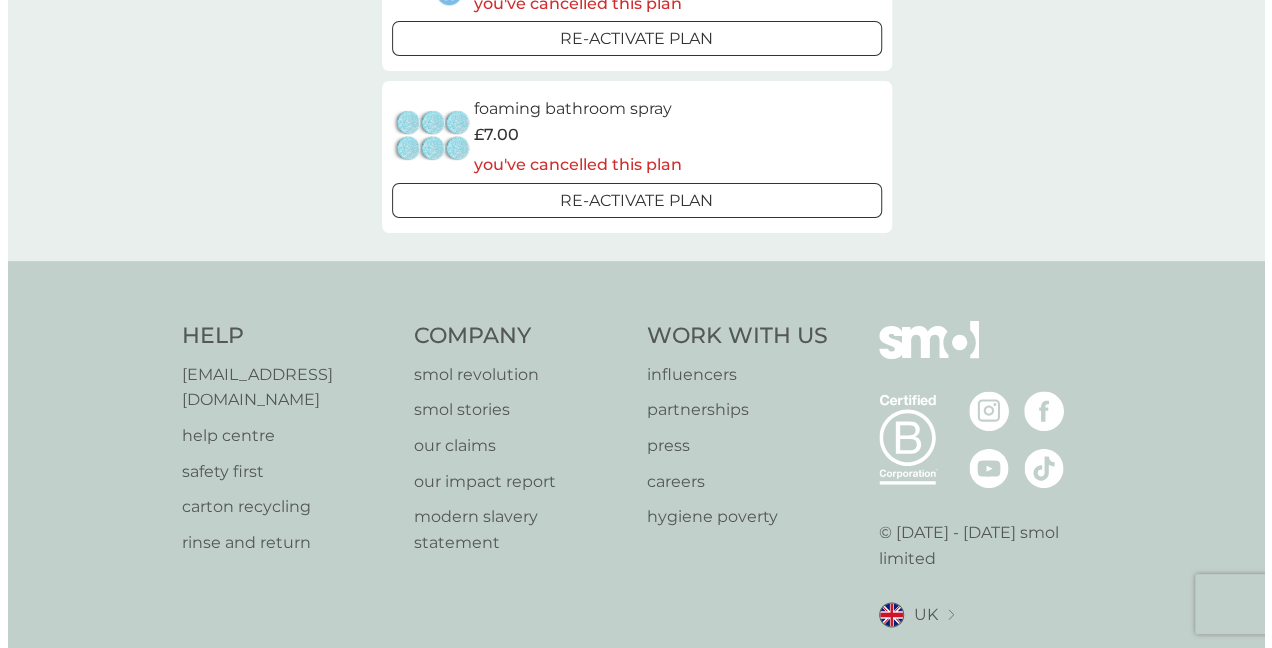 scroll, scrollTop: 0, scrollLeft: 0, axis: both 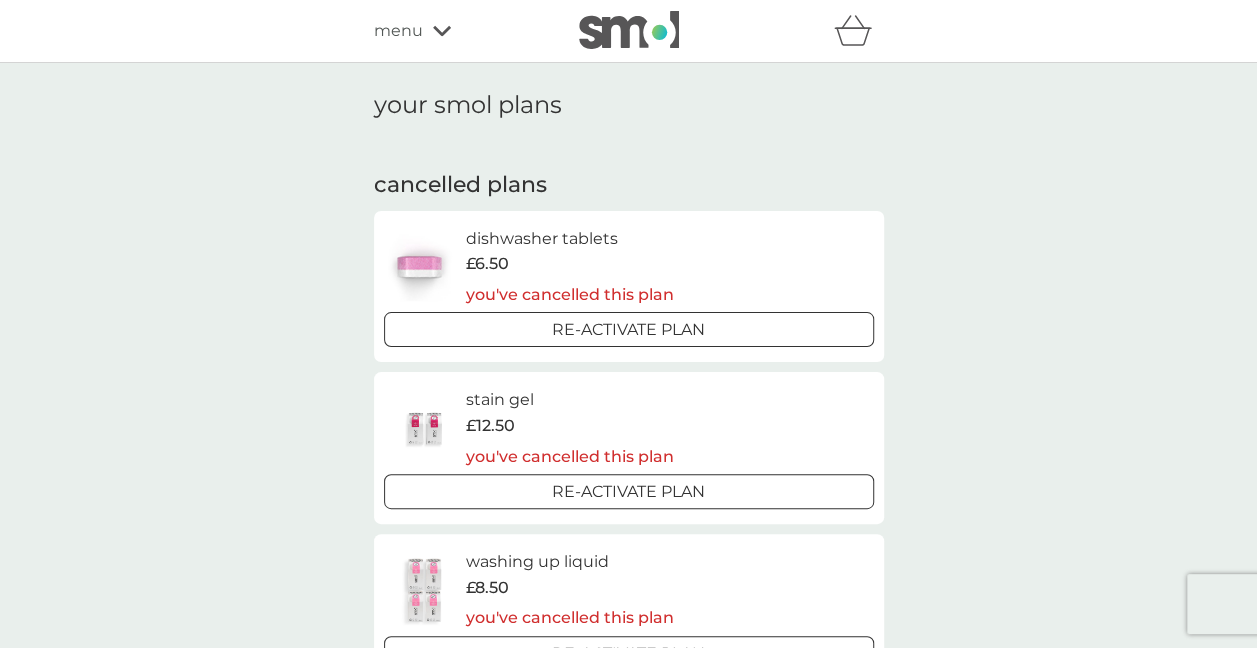 click on "menu" at bounding box center (459, 31) 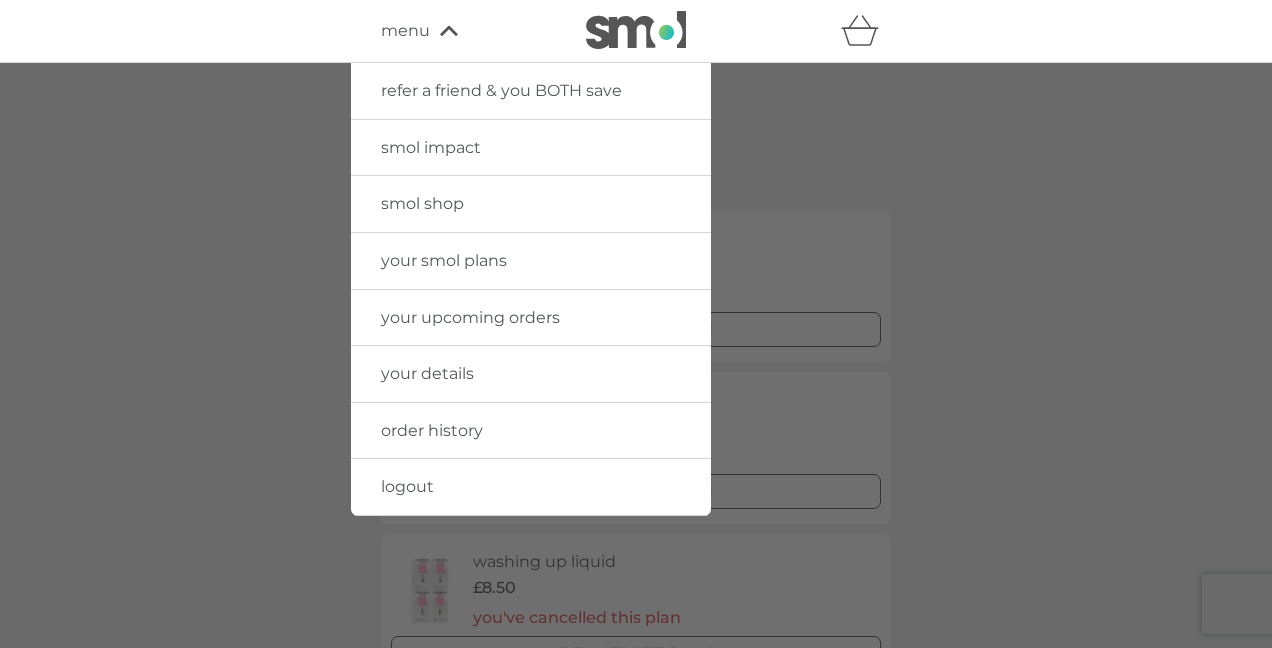 click on "logout" at bounding box center (407, 486) 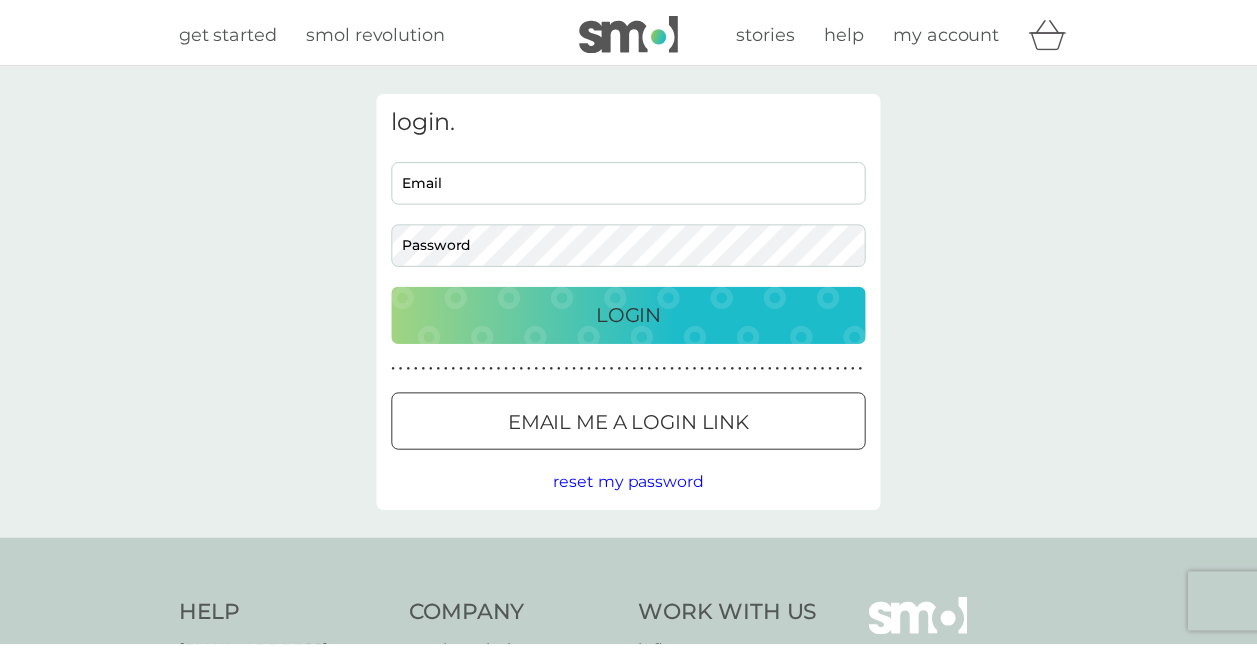 scroll, scrollTop: 0, scrollLeft: 0, axis: both 